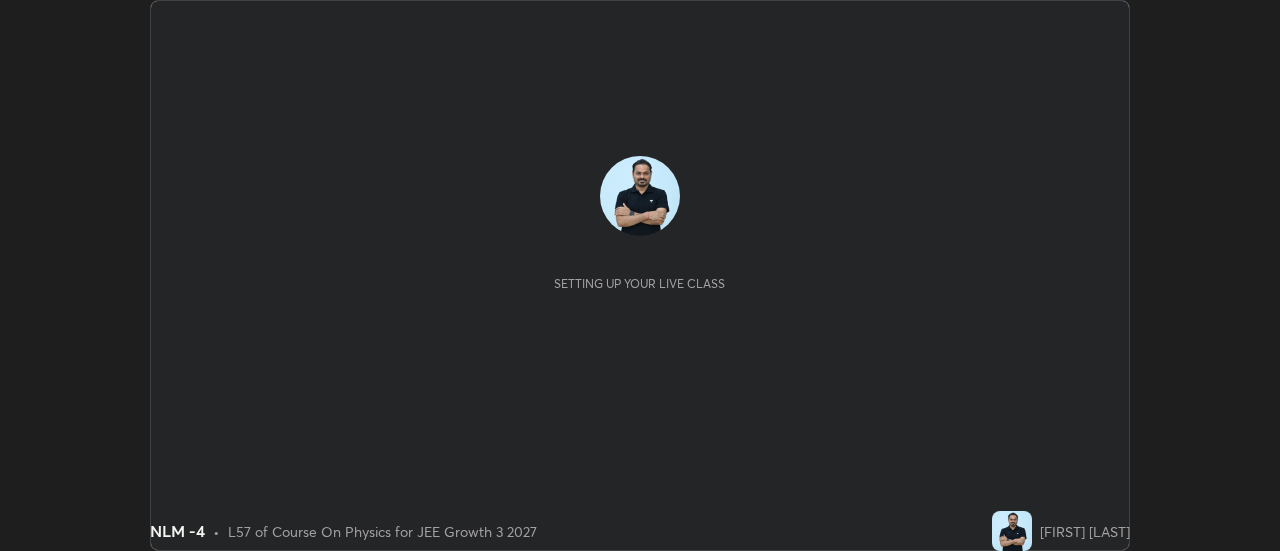 scroll, scrollTop: 0, scrollLeft: 0, axis: both 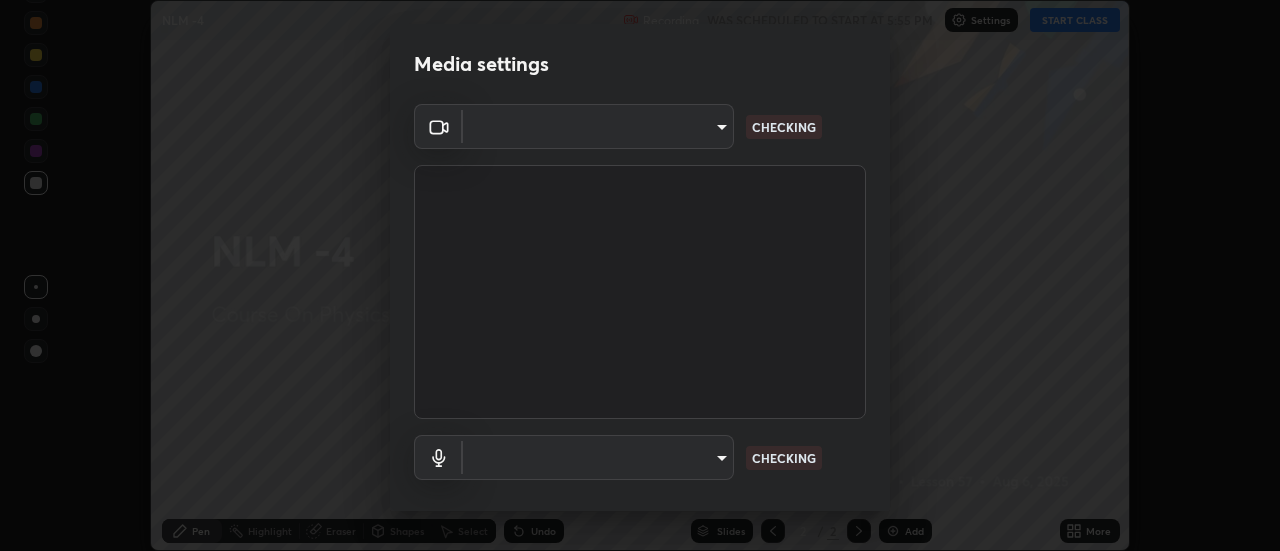 type on "1016c9670ba09e0da1ff6862f255b2c5b4dd1f04ff0e8715a66947f7e461f3c4" 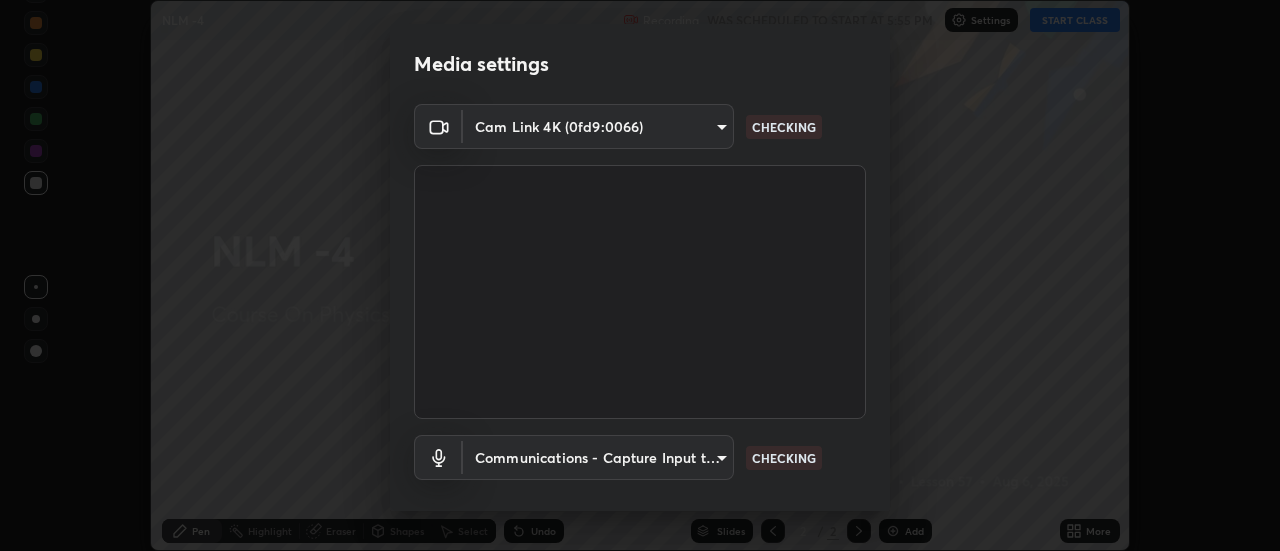 scroll, scrollTop: 105, scrollLeft: 0, axis: vertical 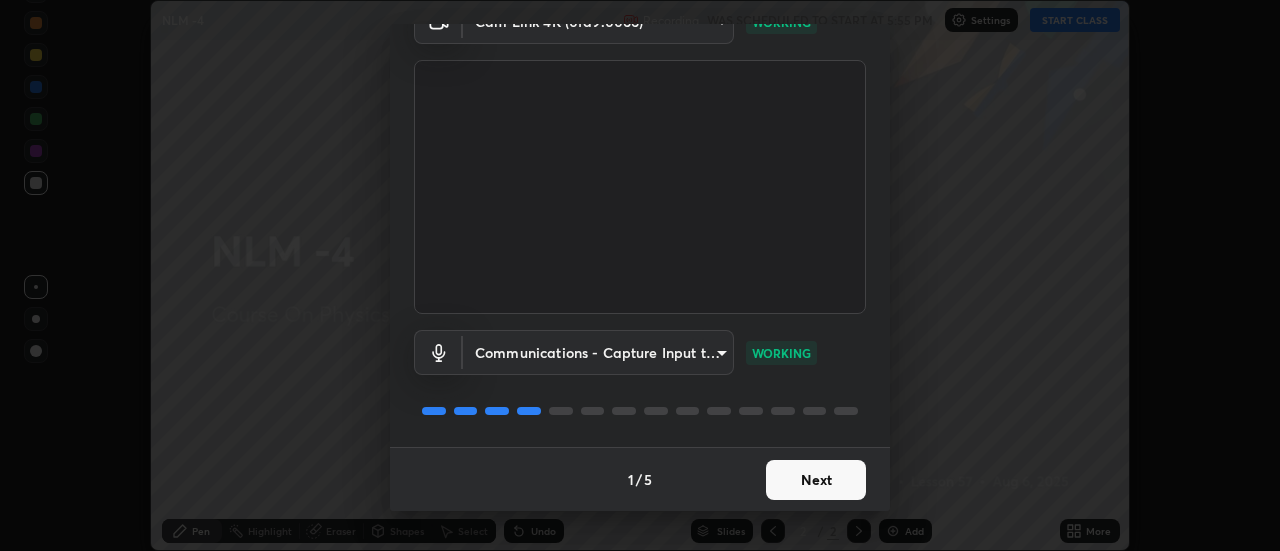 click on "Next" at bounding box center (816, 480) 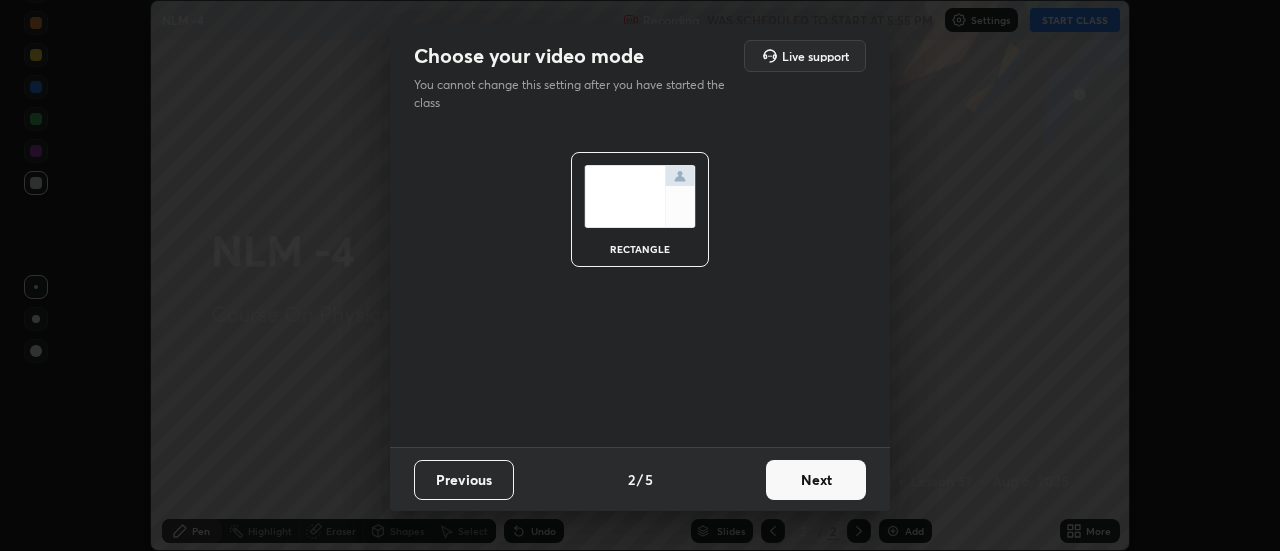 scroll, scrollTop: 0, scrollLeft: 0, axis: both 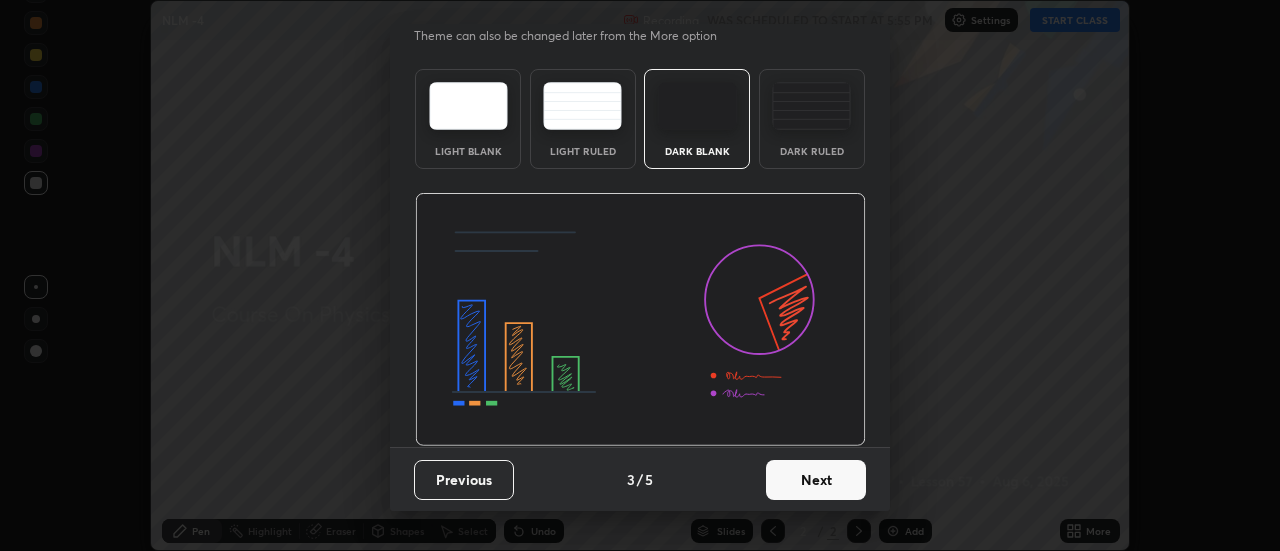 click on "Next" at bounding box center (816, 480) 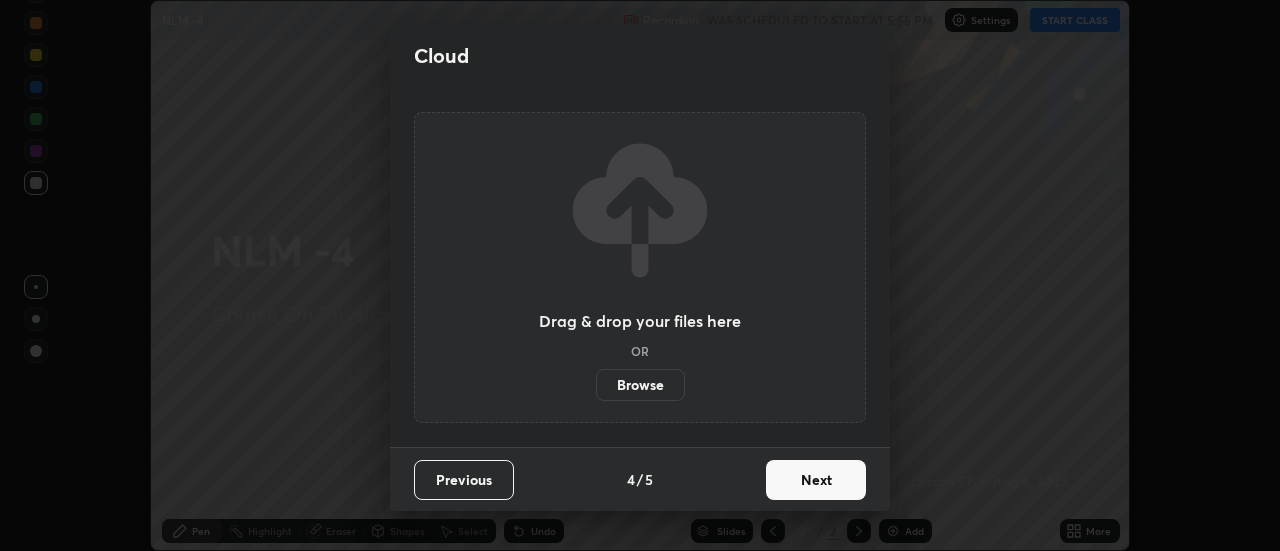 click on "Next" at bounding box center (816, 480) 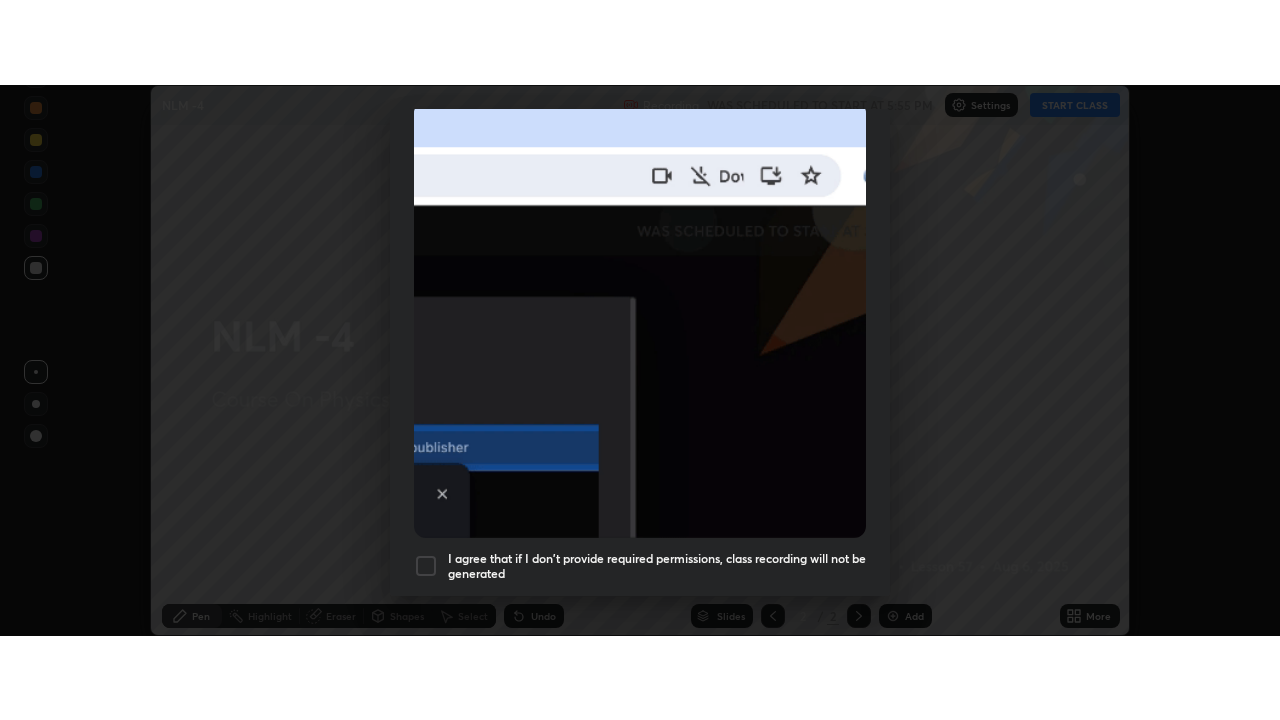 scroll, scrollTop: 513, scrollLeft: 0, axis: vertical 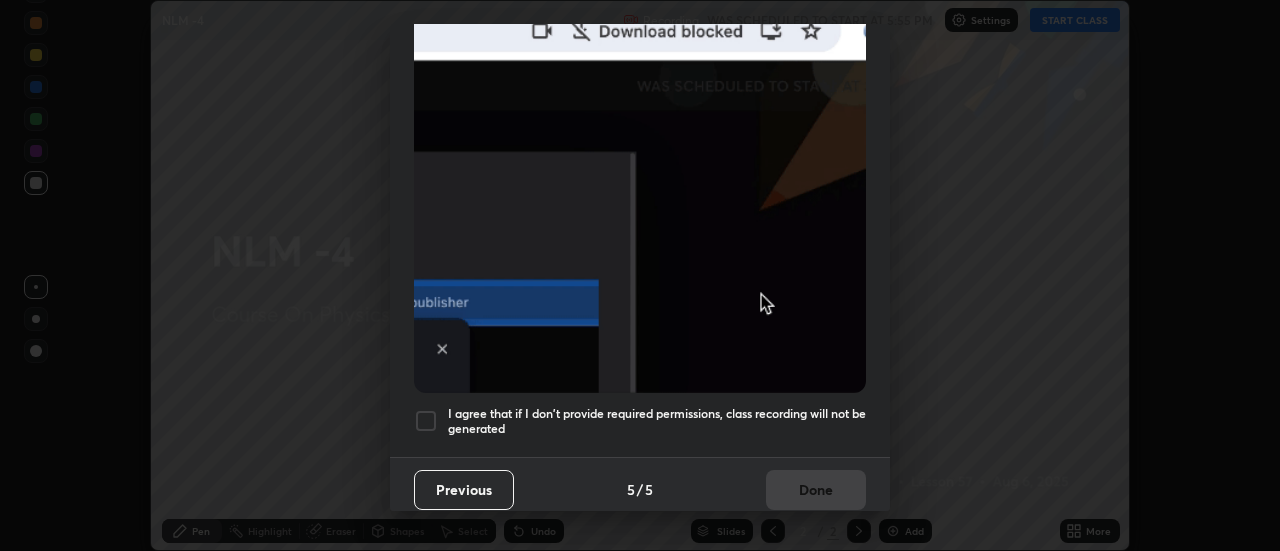 click on "I agree that if I don't provide required permissions, class recording will not be generated" at bounding box center [657, 421] 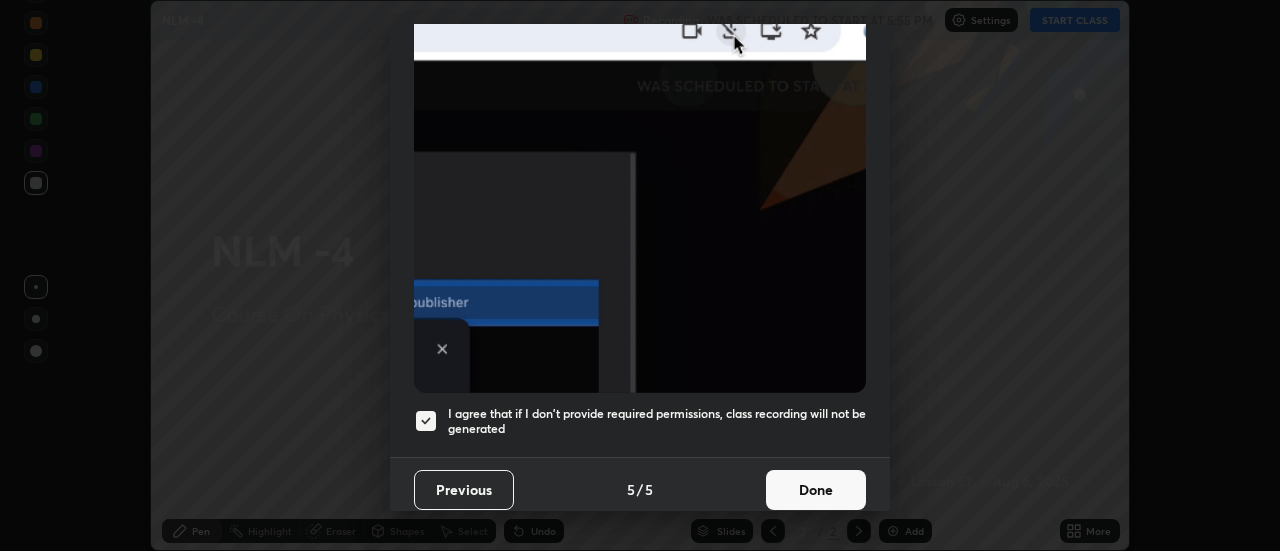 click on "Done" at bounding box center [816, 490] 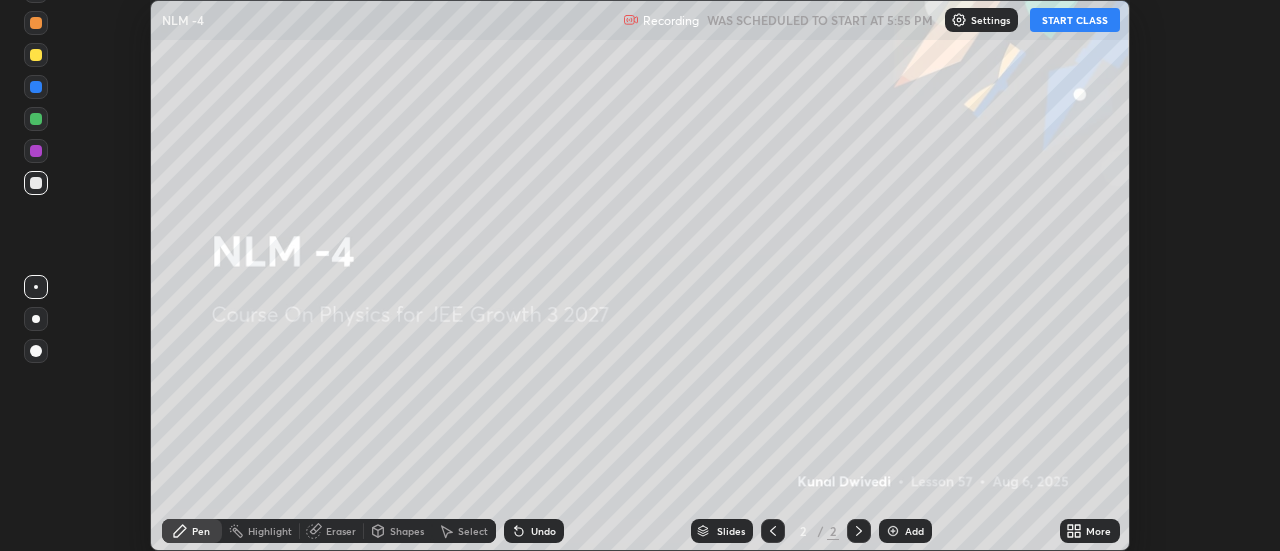 click on "START CLASS" at bounding box center (1075, 20) 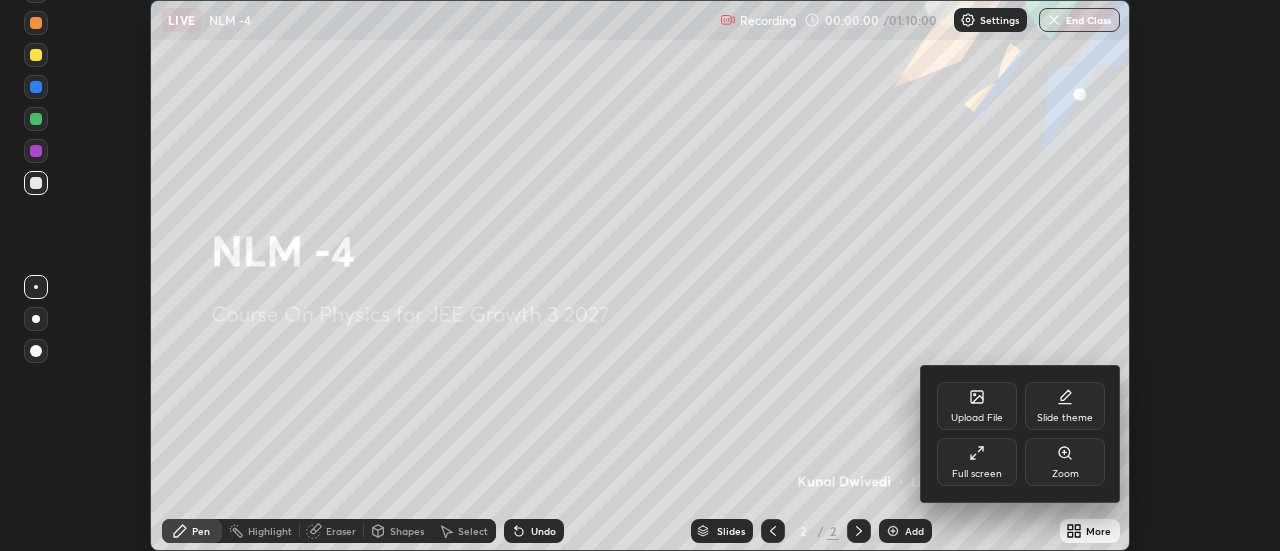 click on "Upload File" at bounding box center (977, 406) 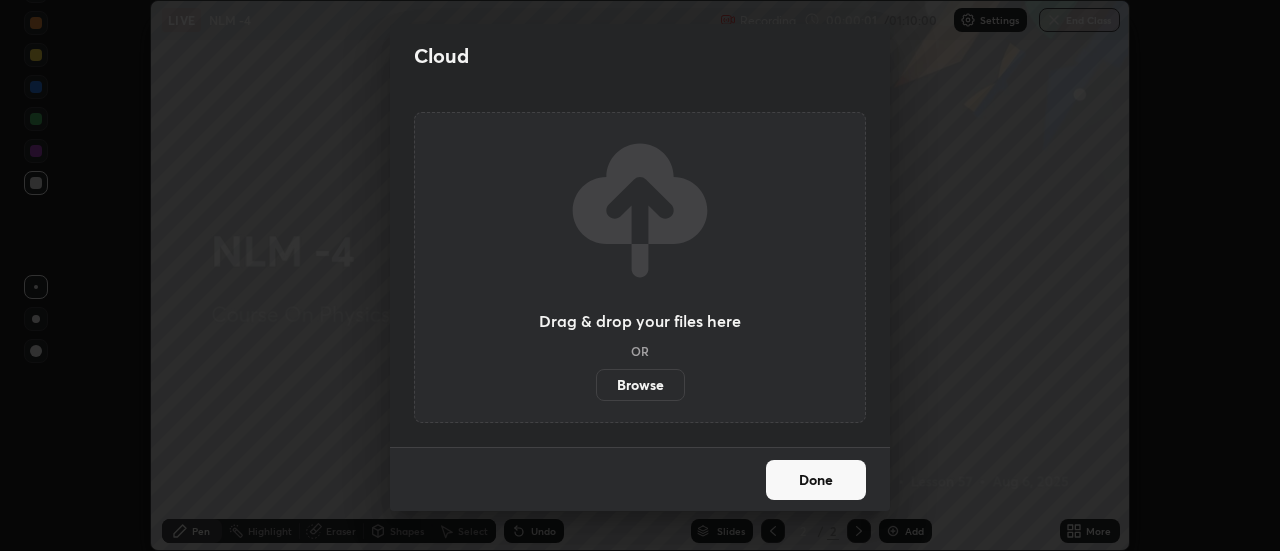 click on "Browse" at bounding box center (640, 385) 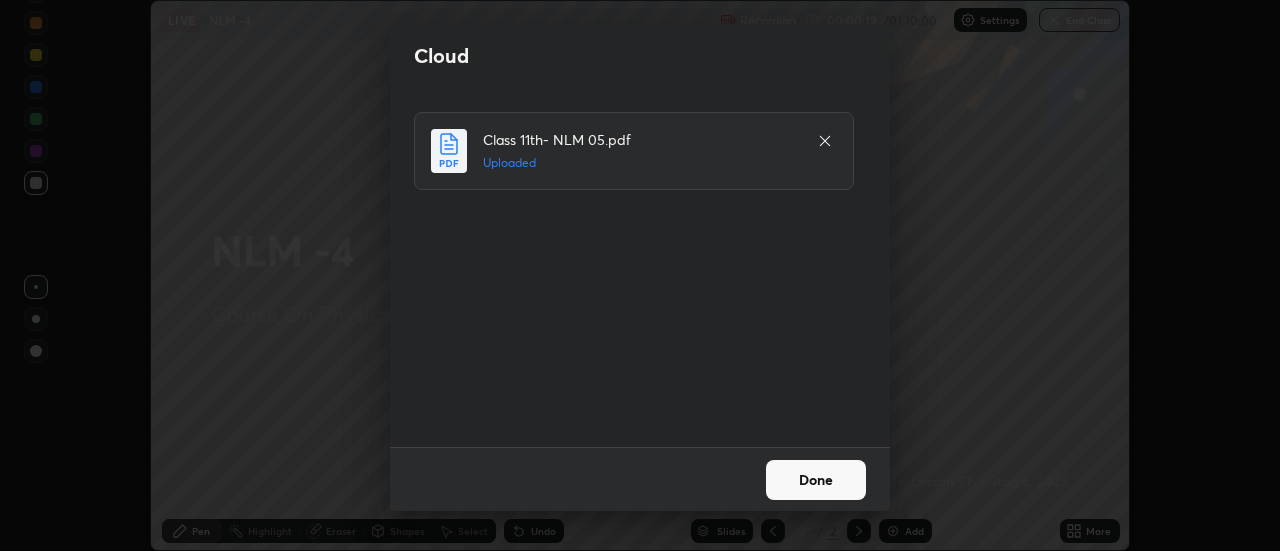 click on "Done" at bounding box center (816, 480) 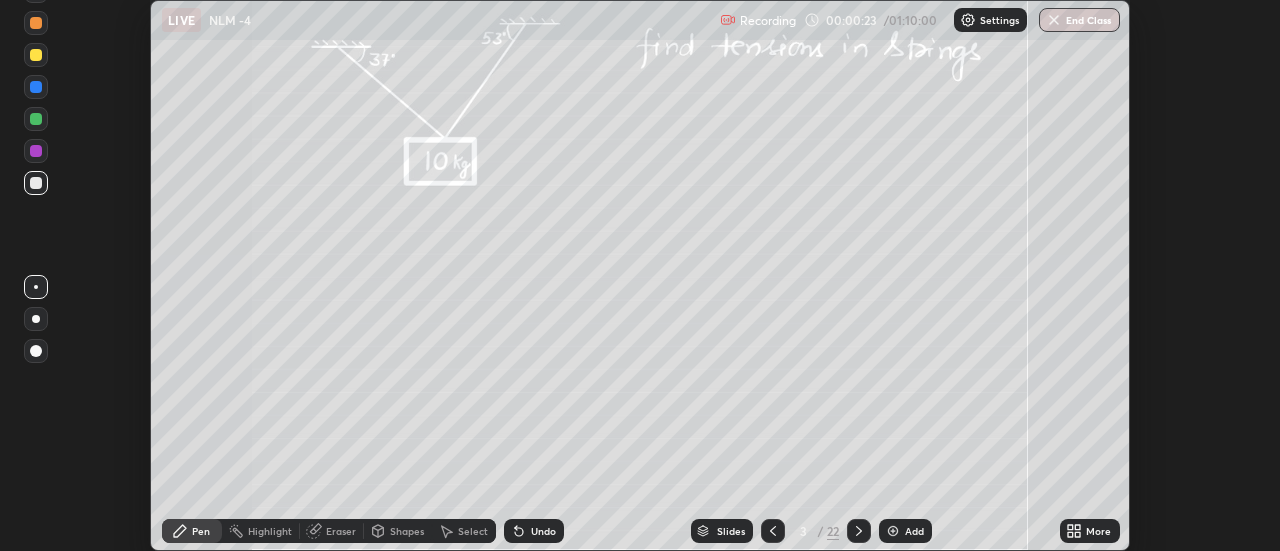 click 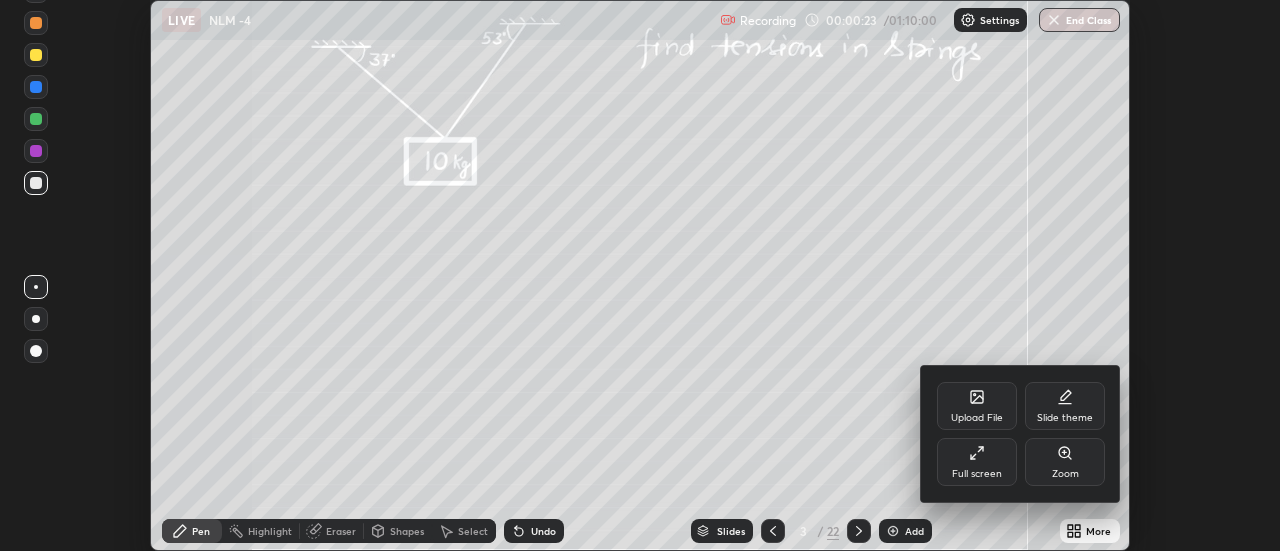 click on "Full screen" at bounding box center [977, 474] 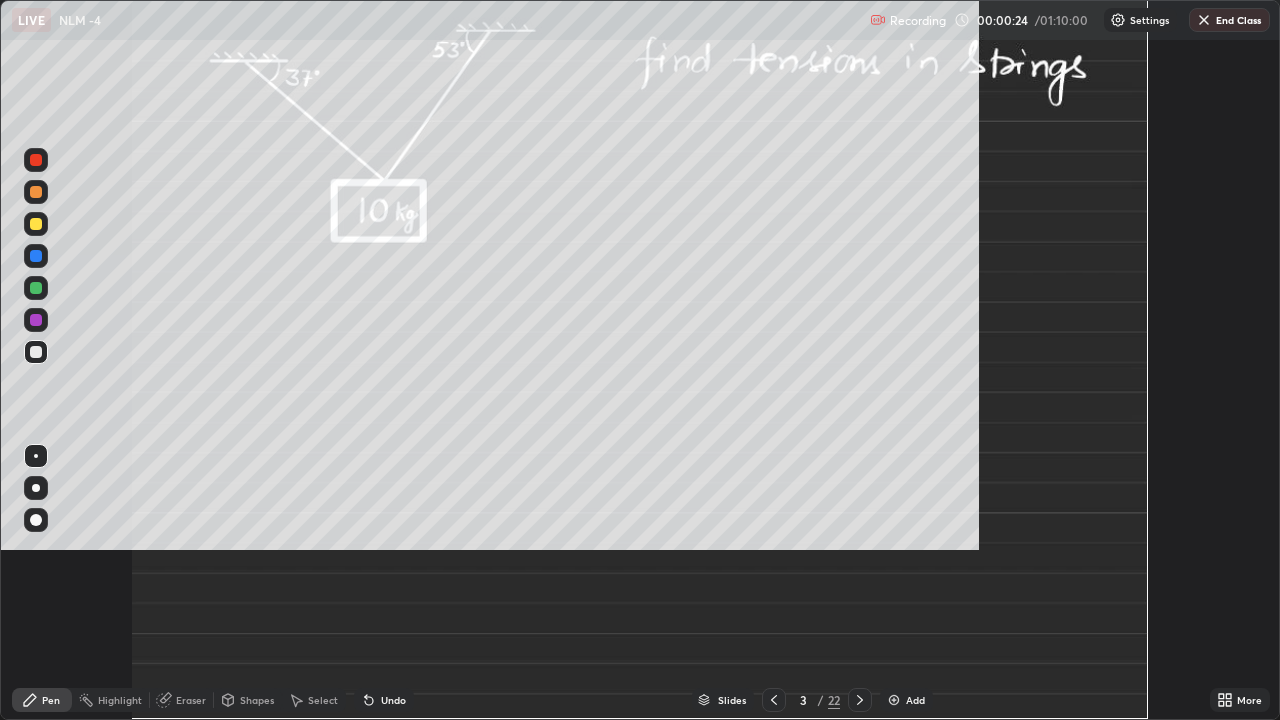 scroll, scrollTop: 99280, scrollLeft: 98720, axis: both 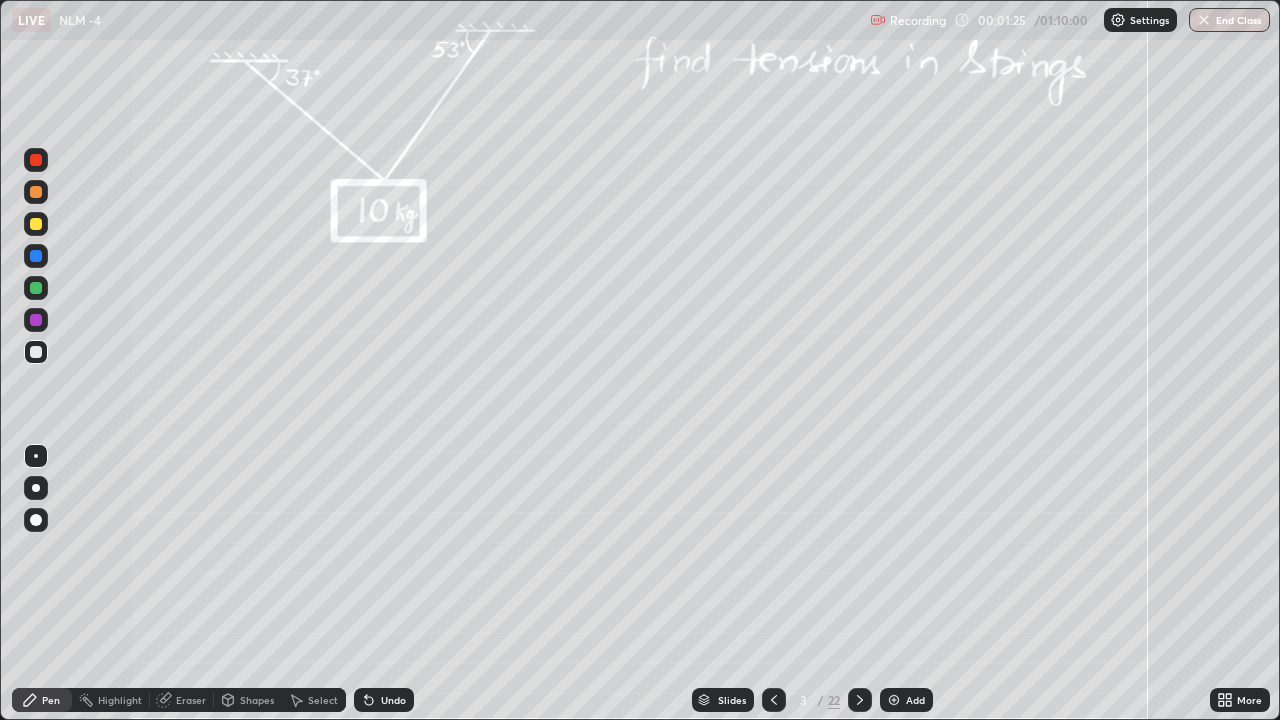 click 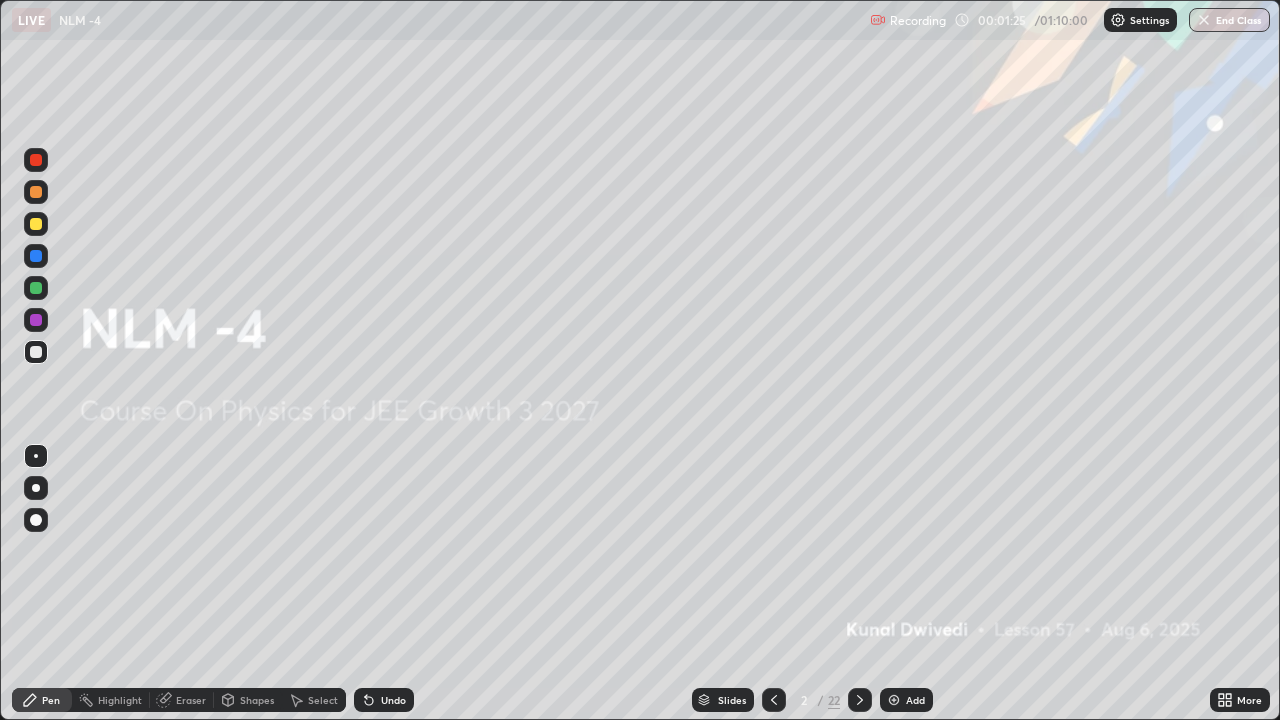 click at bounding box center [894, 700] 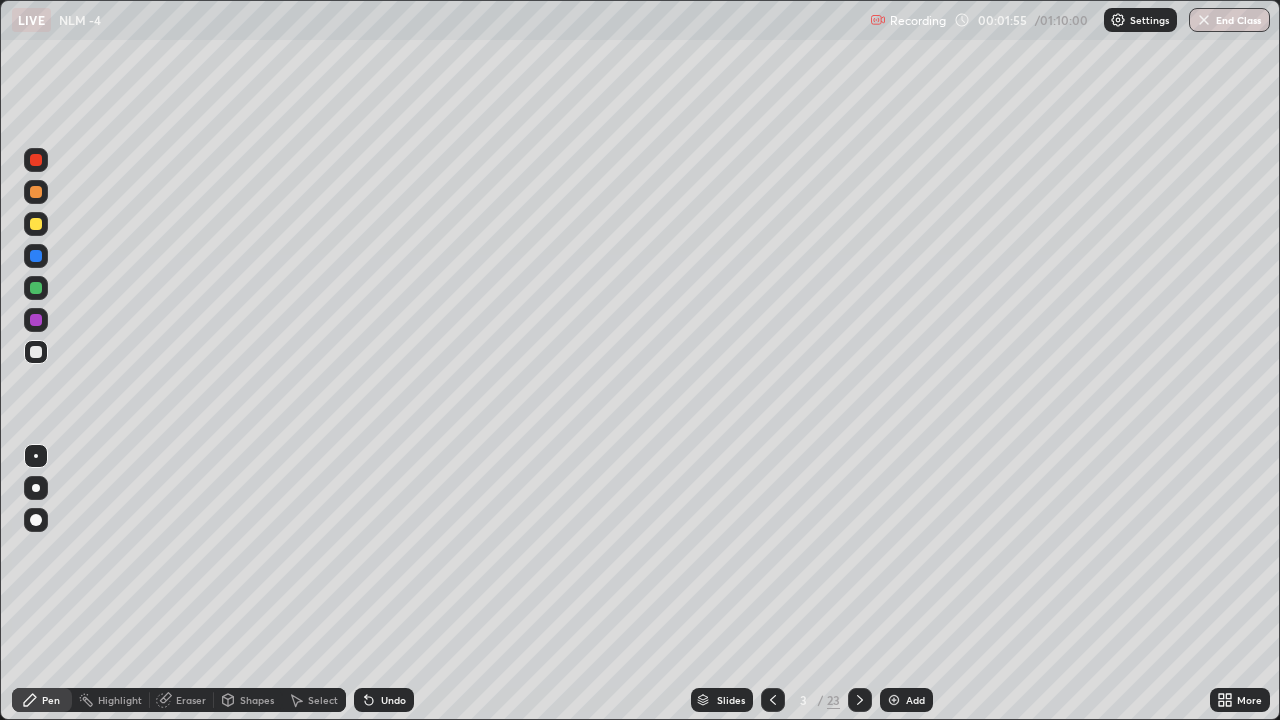 click at bounding box center (36, 224) 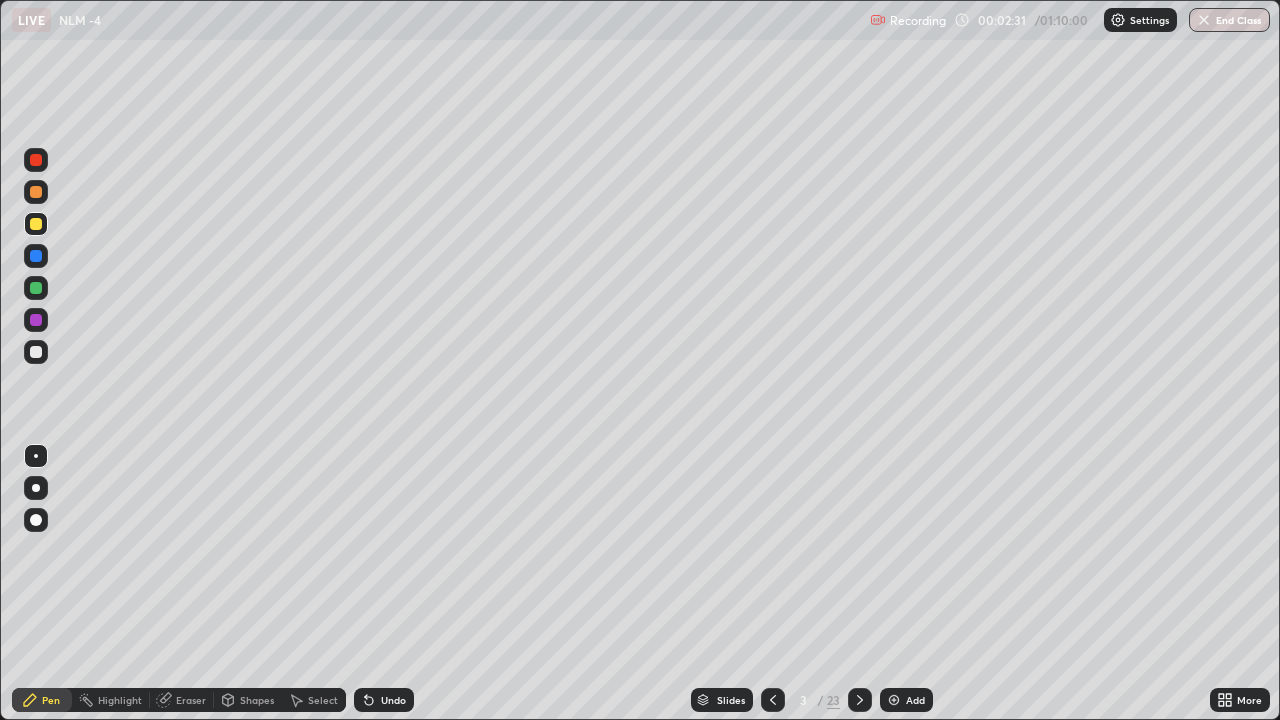 click at bounding box center (36, 352) 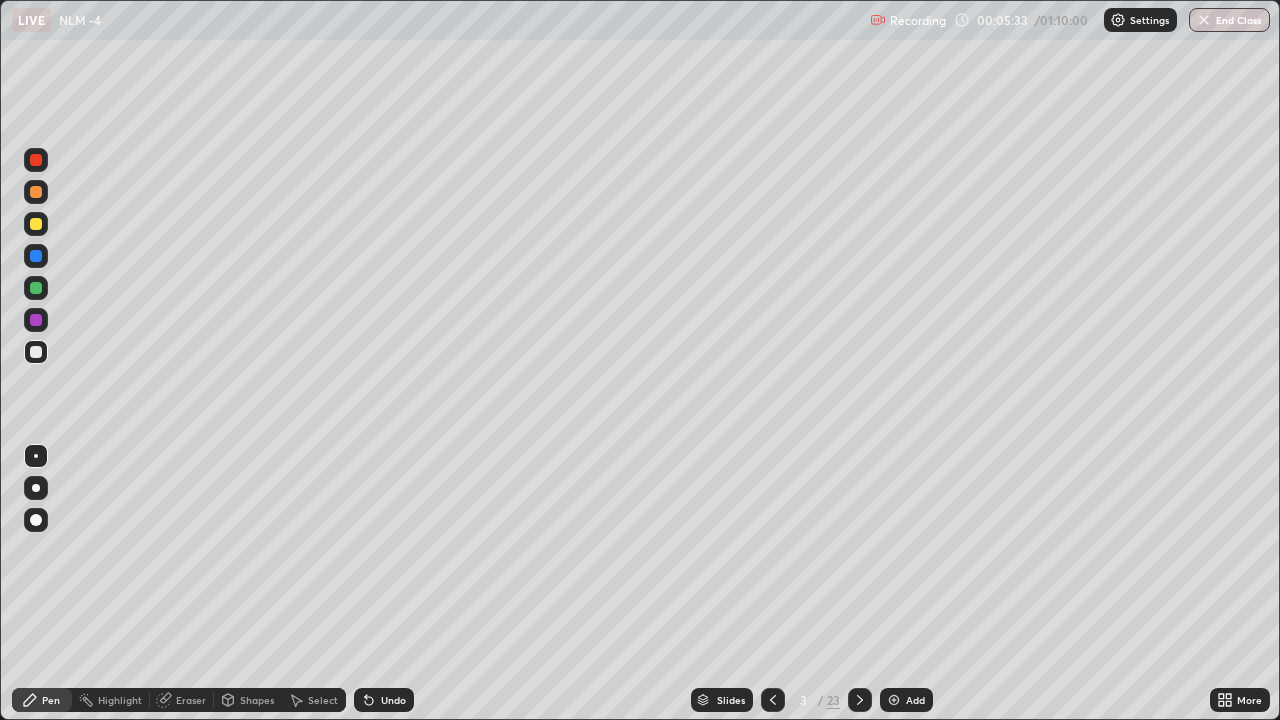 click at bounding box center (860, 700) 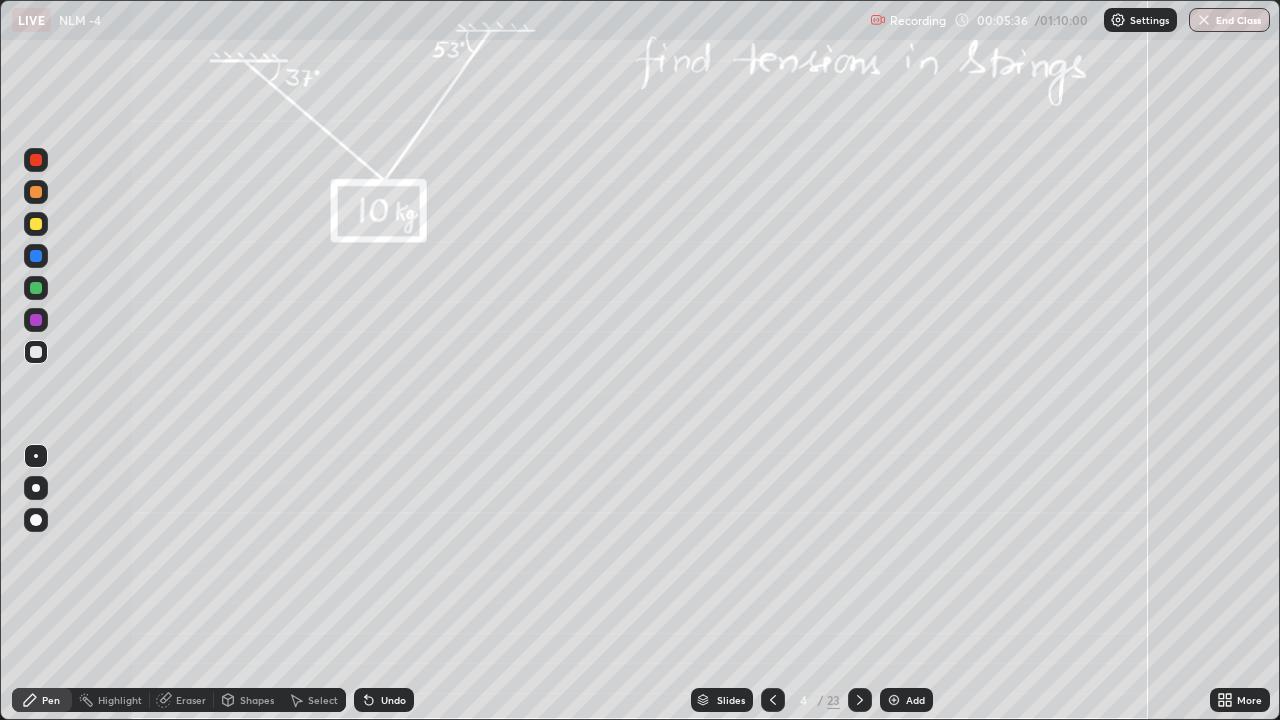 click at bounding box center [36, 256] 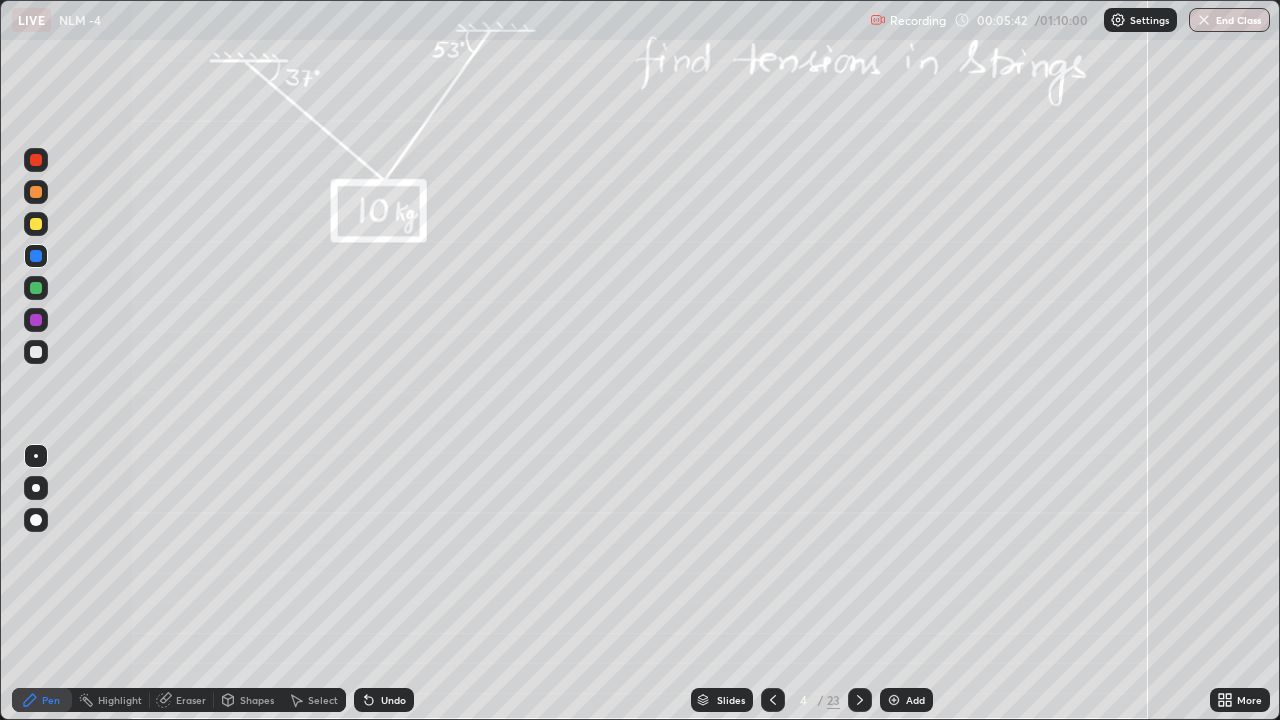 click at bounding box center [36, 352] 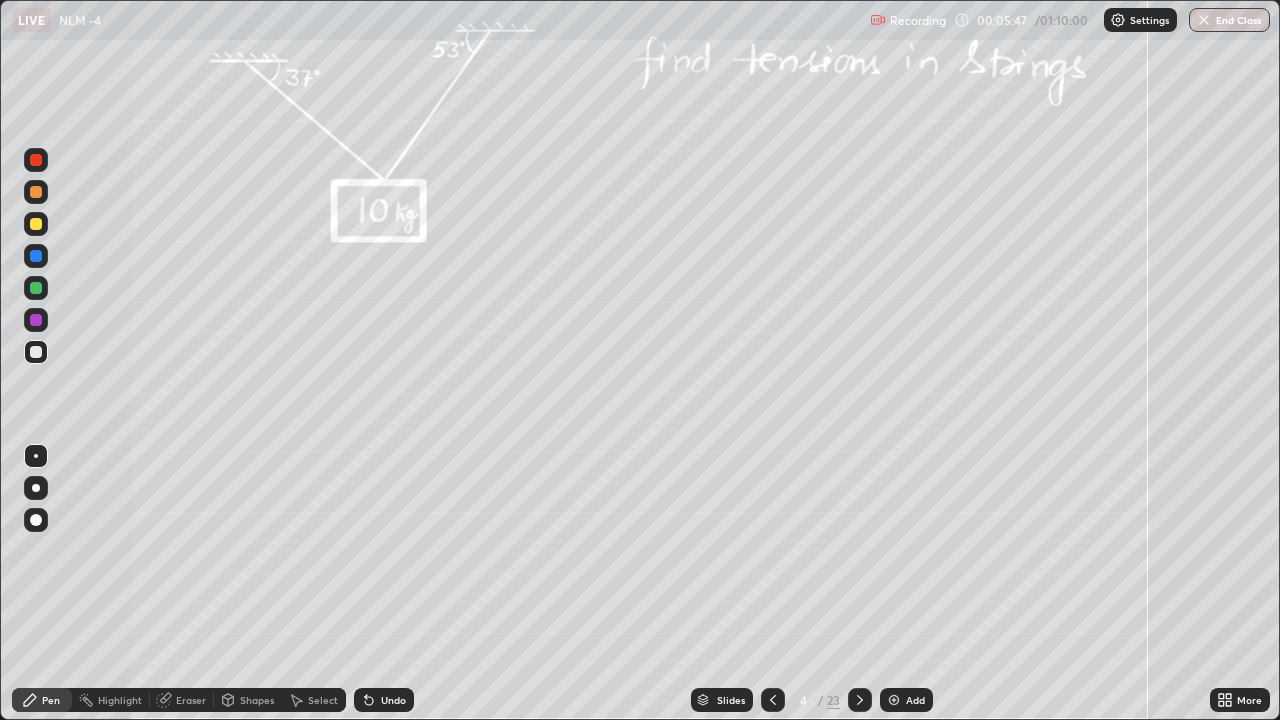 click at bounding box center (36, 256) 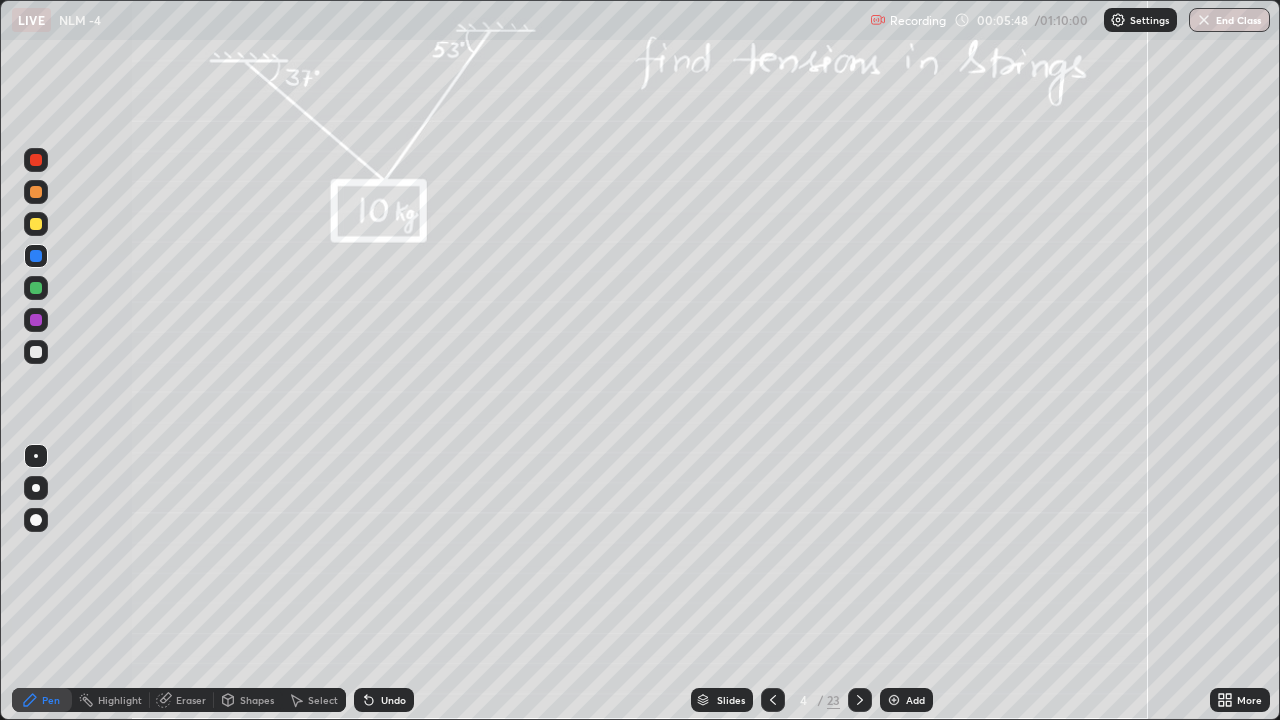 click at bounding box center [36, 224] 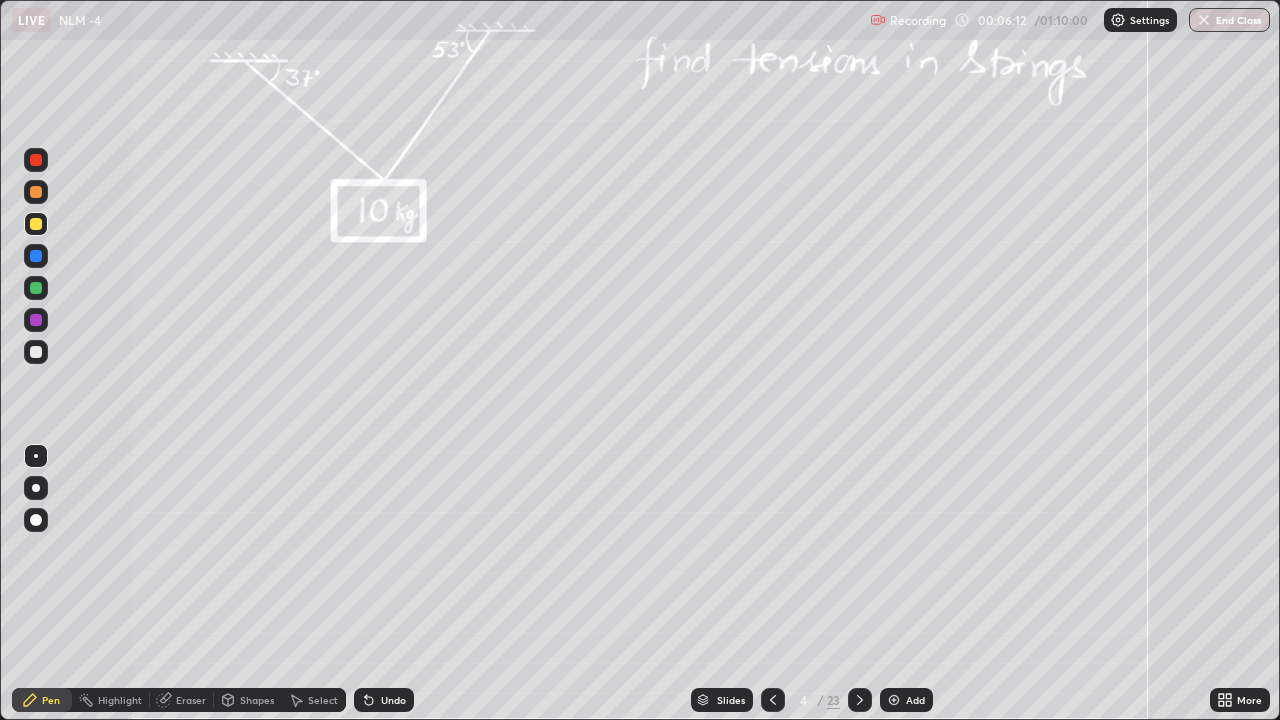 click at bounding box center [36, 352] 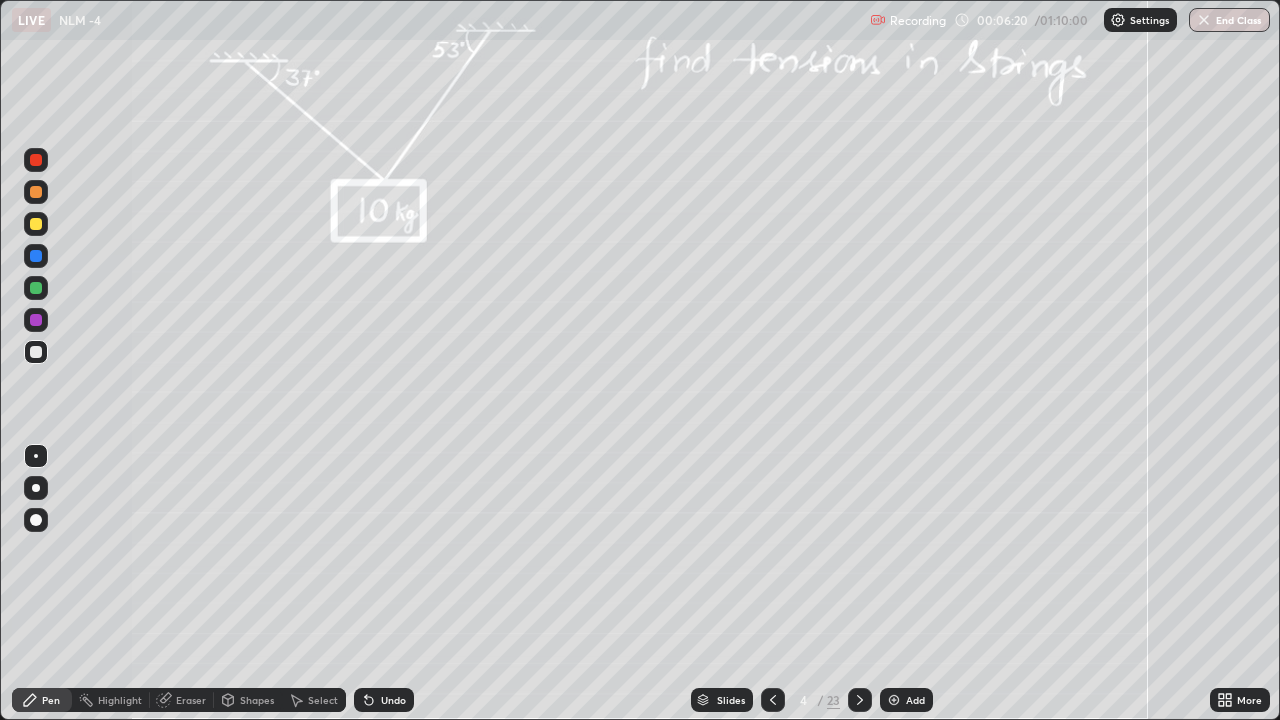 click at bounding box center [36, 224] 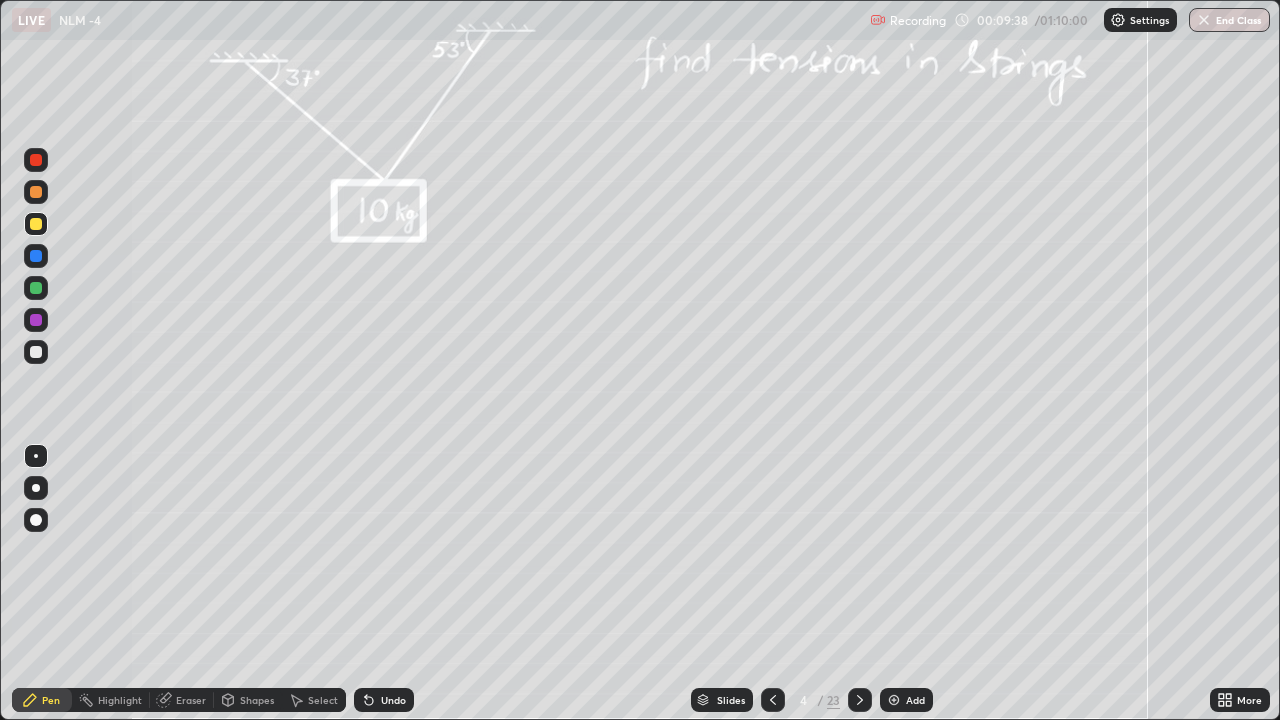 click at bounding box center (36, 320) 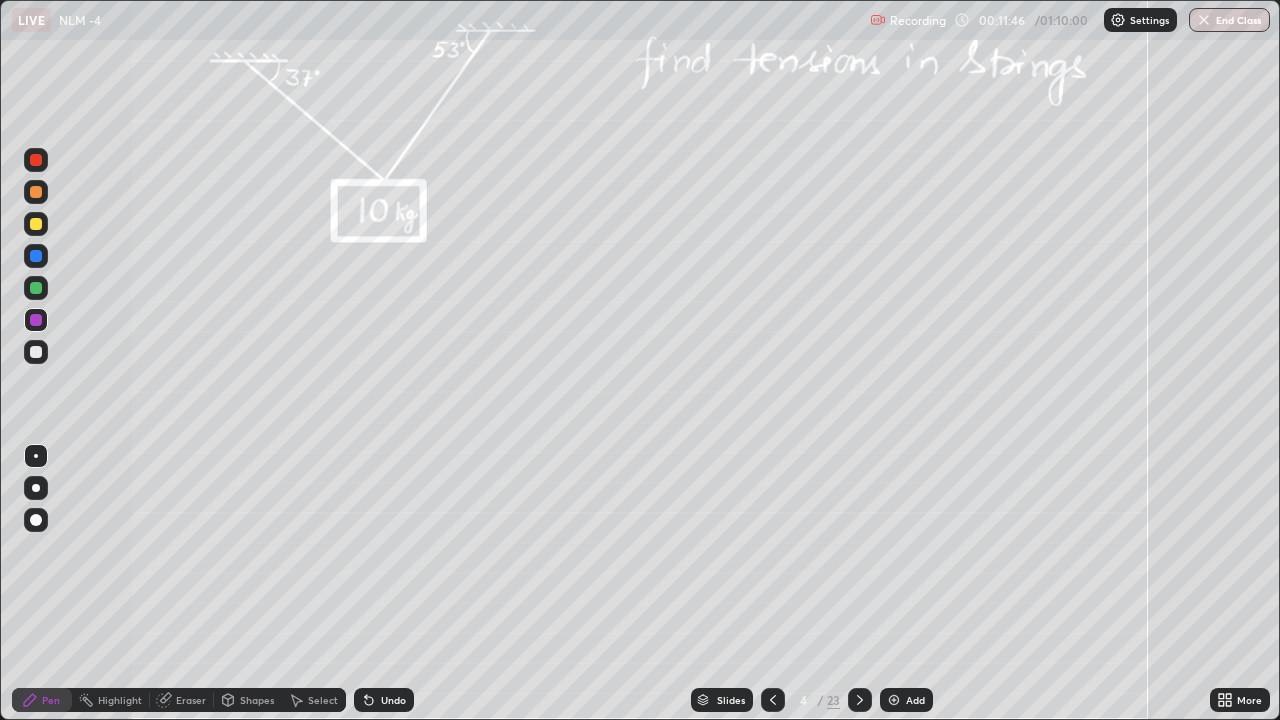 click at bounding box center (894, 700) 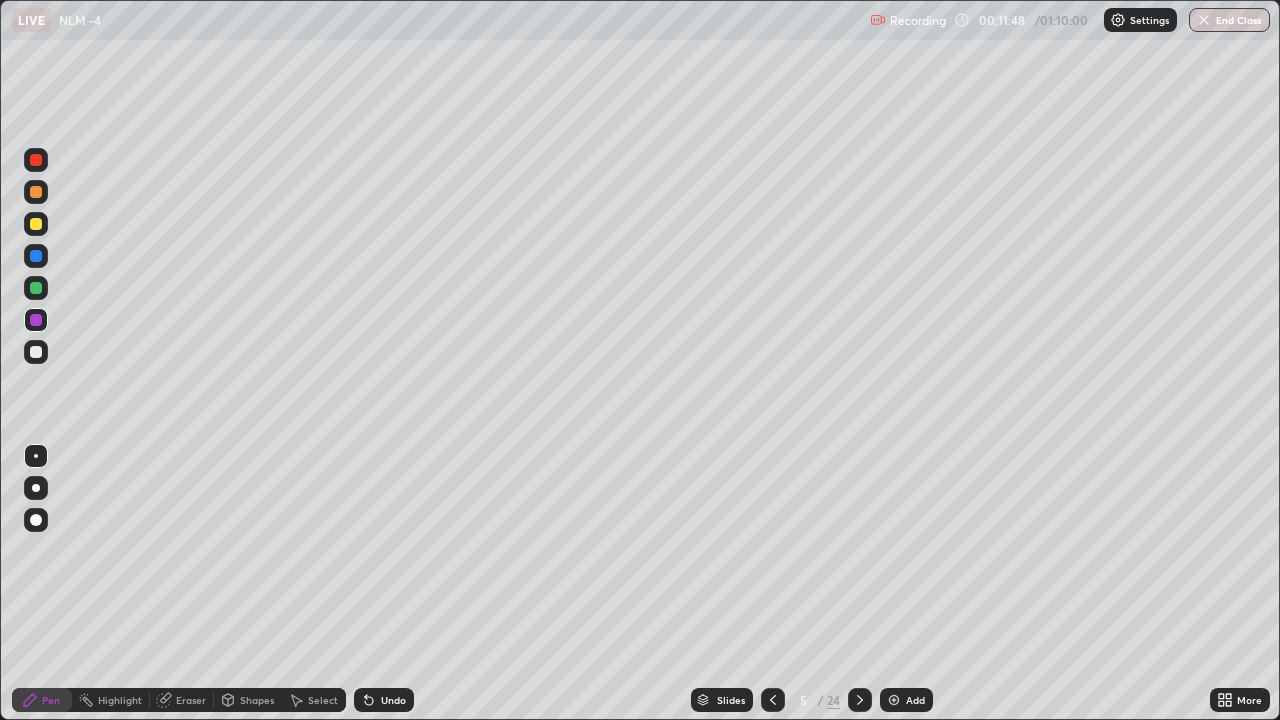click at bounding box center (36, 352) 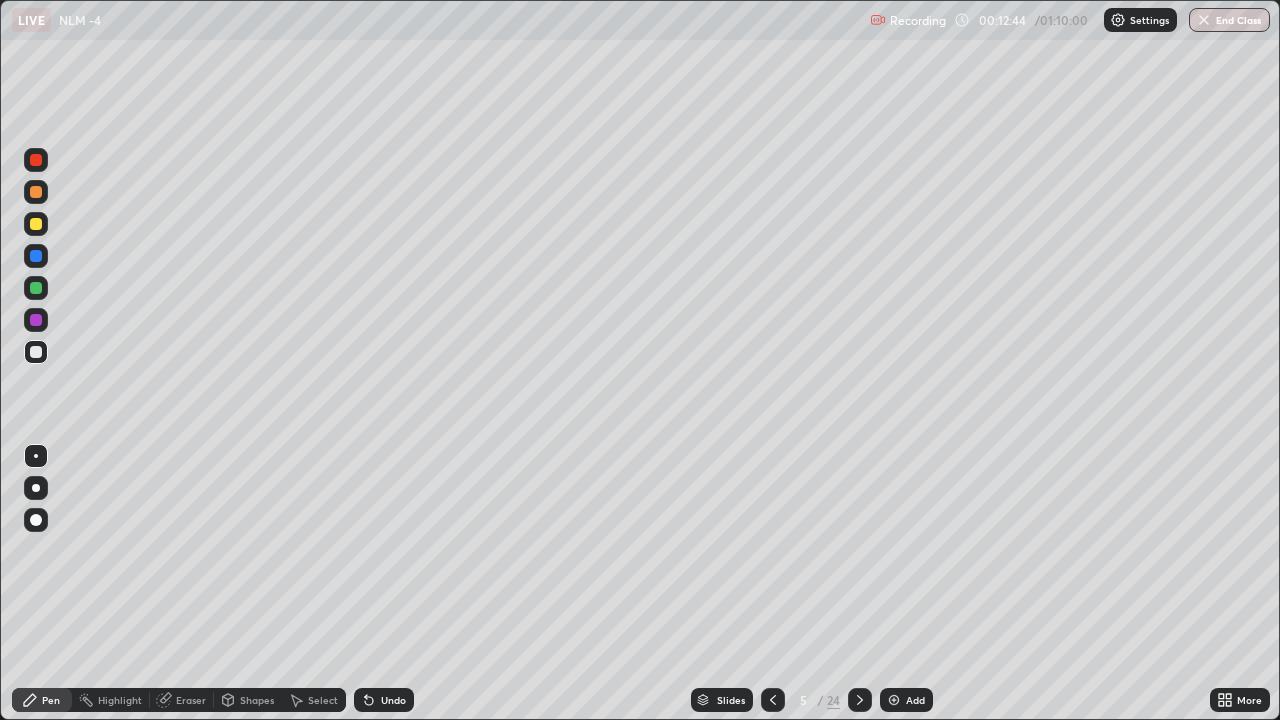 click on "Select" at bounding box center [323, 700] 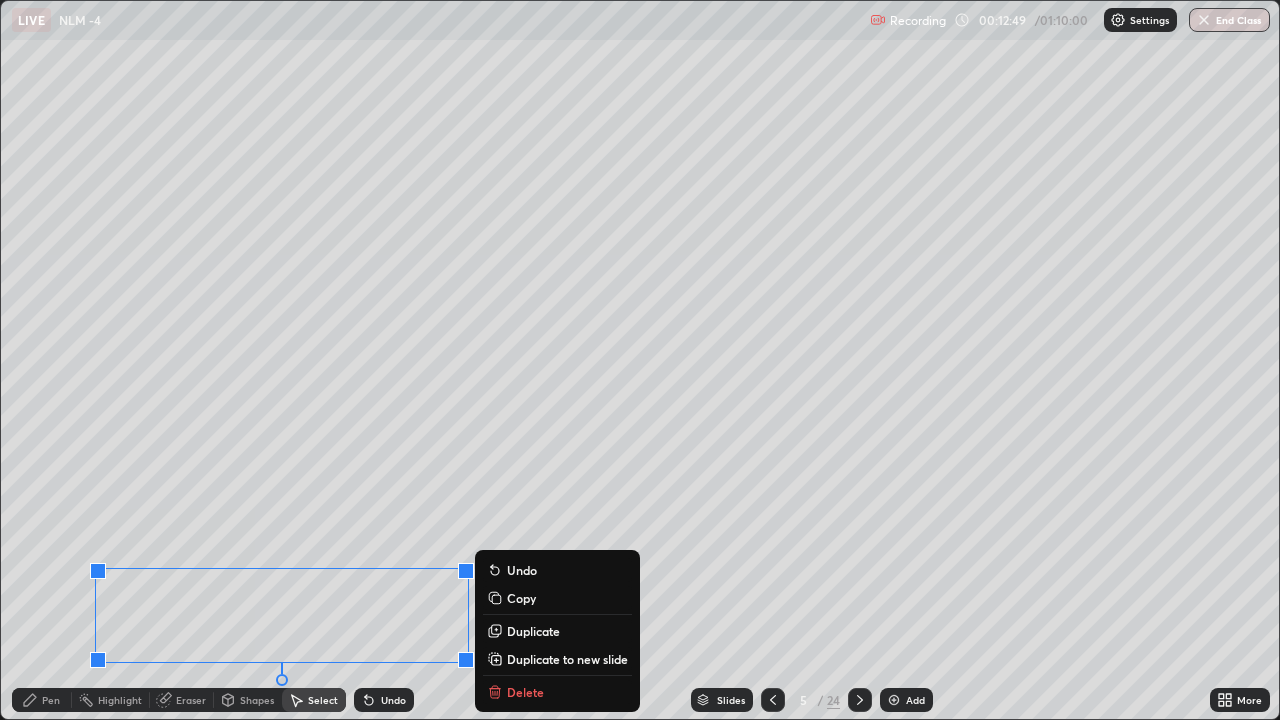 click on "0 ° Undo Copy Duplicate Duplicate to new slide Delete" at bounding box center (640, 360) 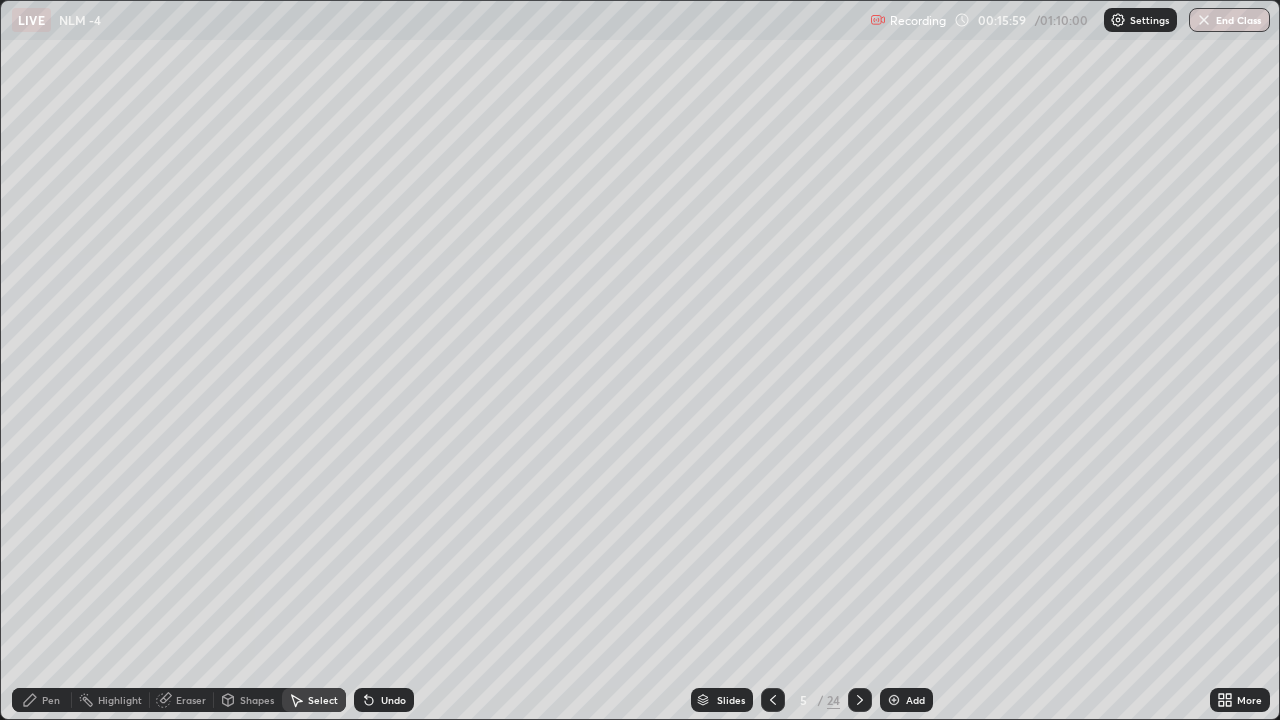 click on "Pen" at bounding box center [51, 700] 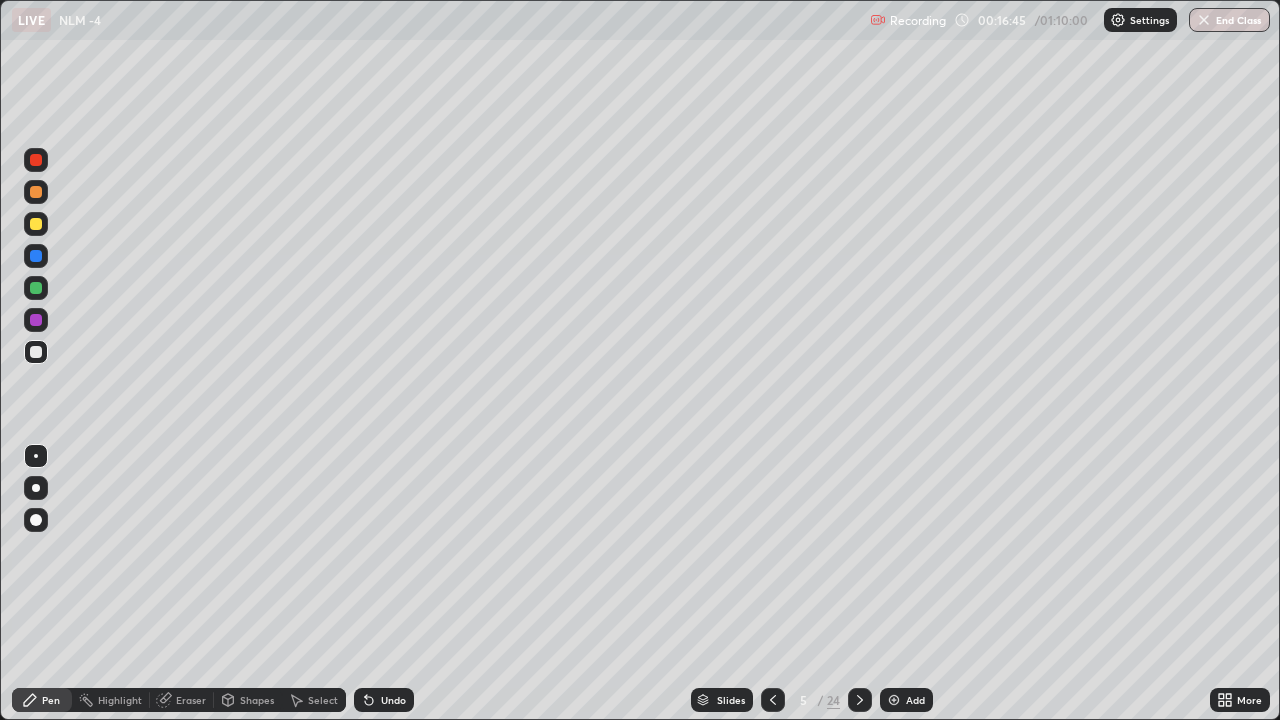 click at bounding box center [36, 224] 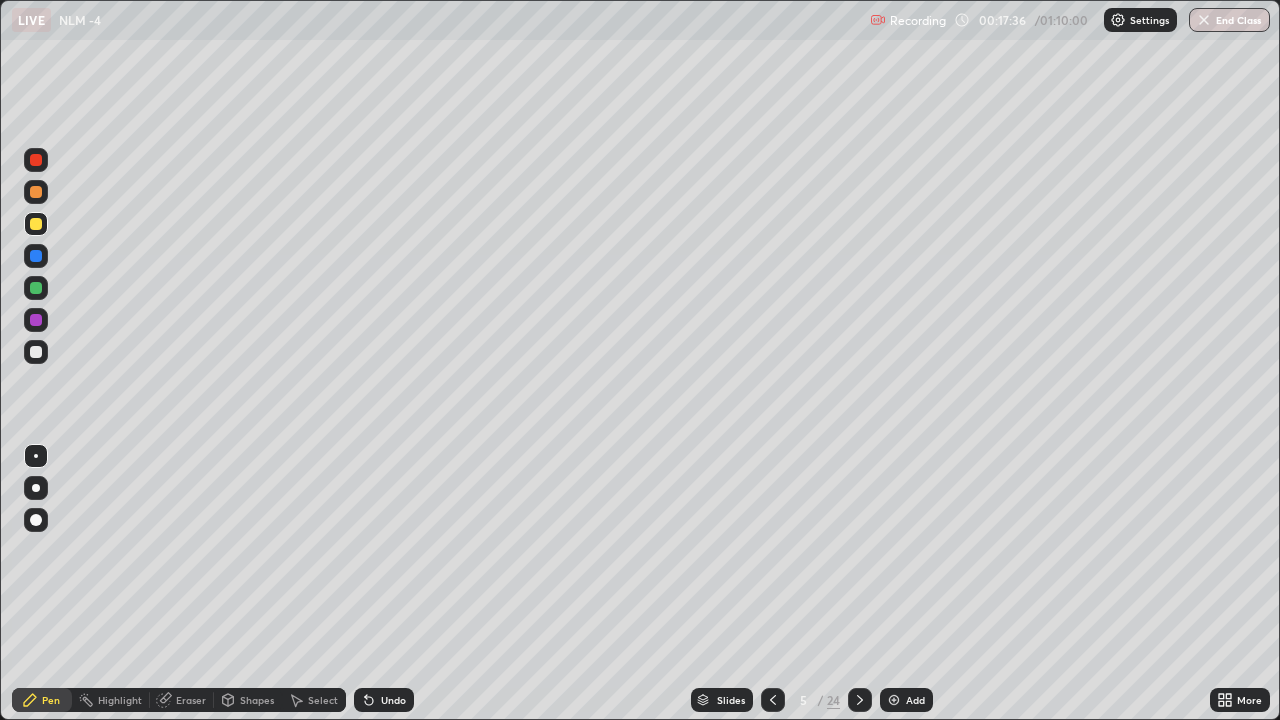 click on "Undo" at bounding box center [384, 700] 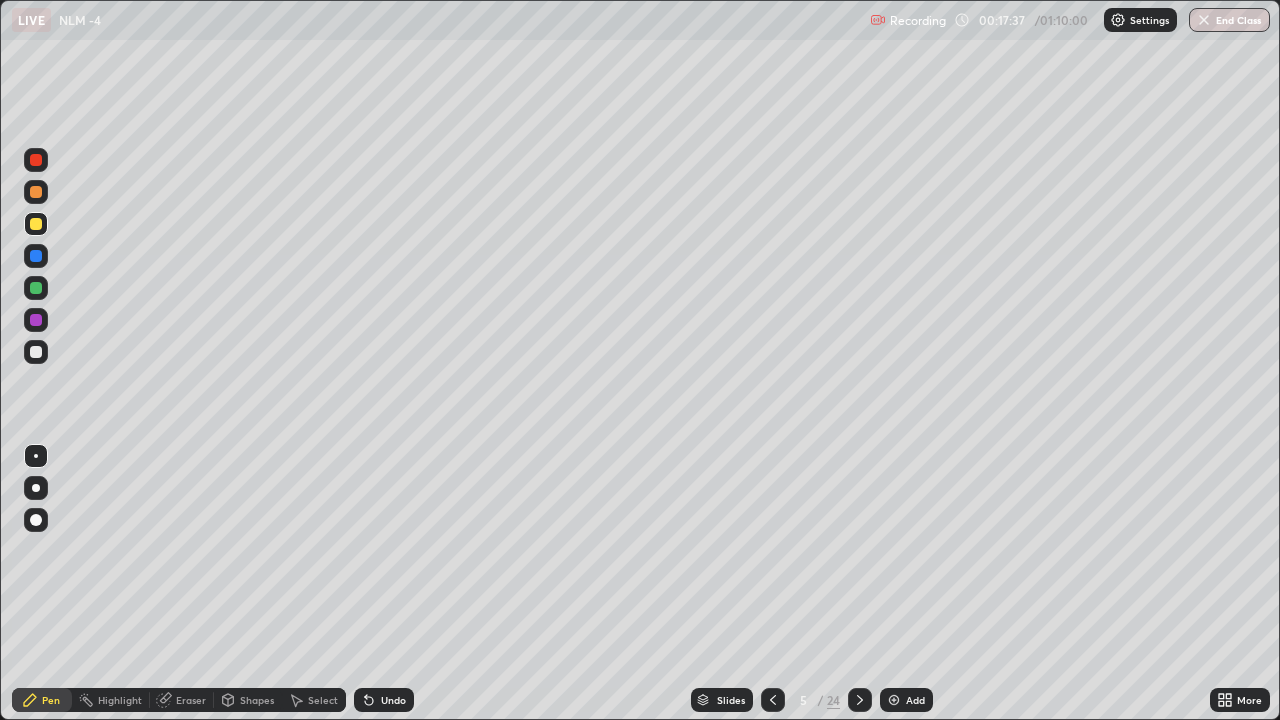 click 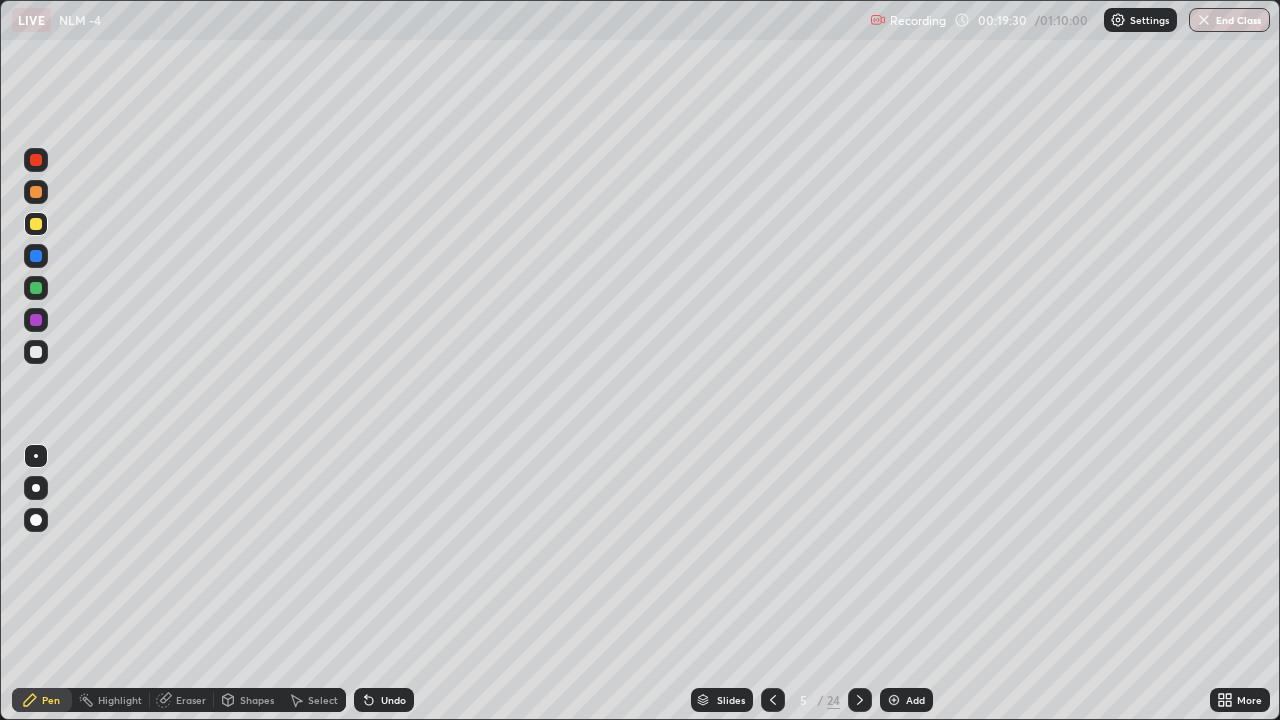 click at bounding box center [36, 256] 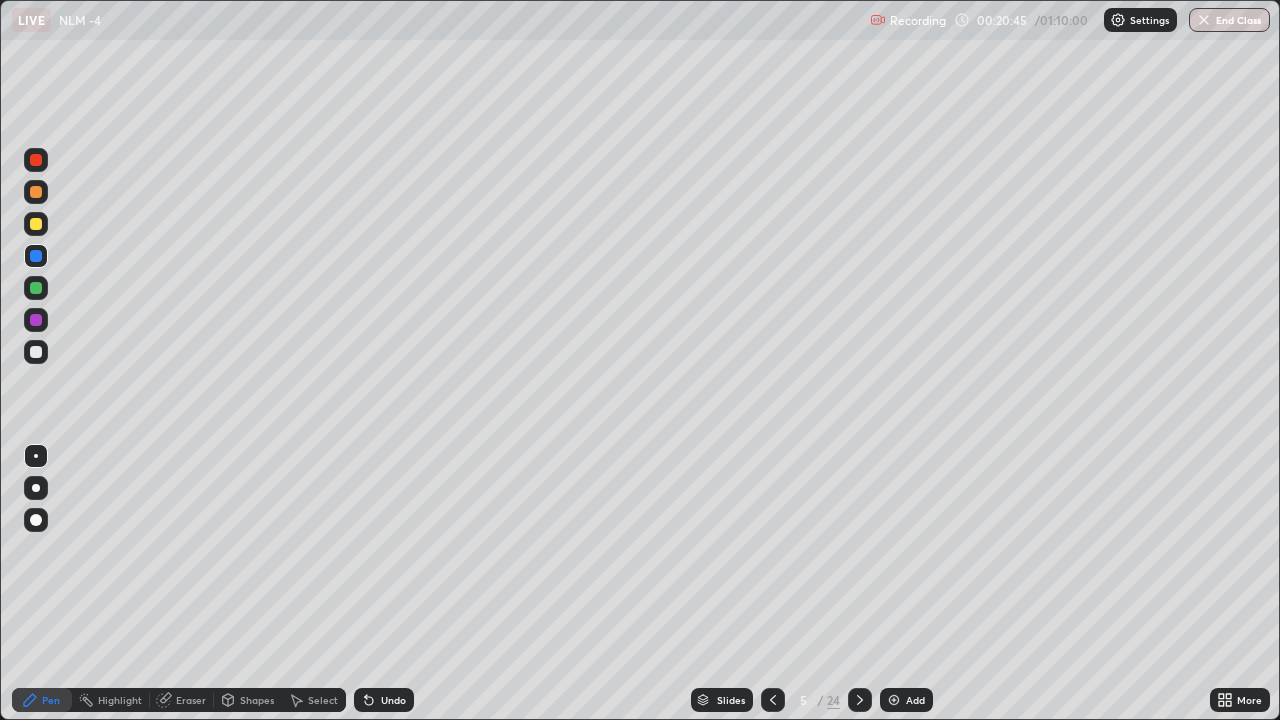 click at bounding box center [36, 224] 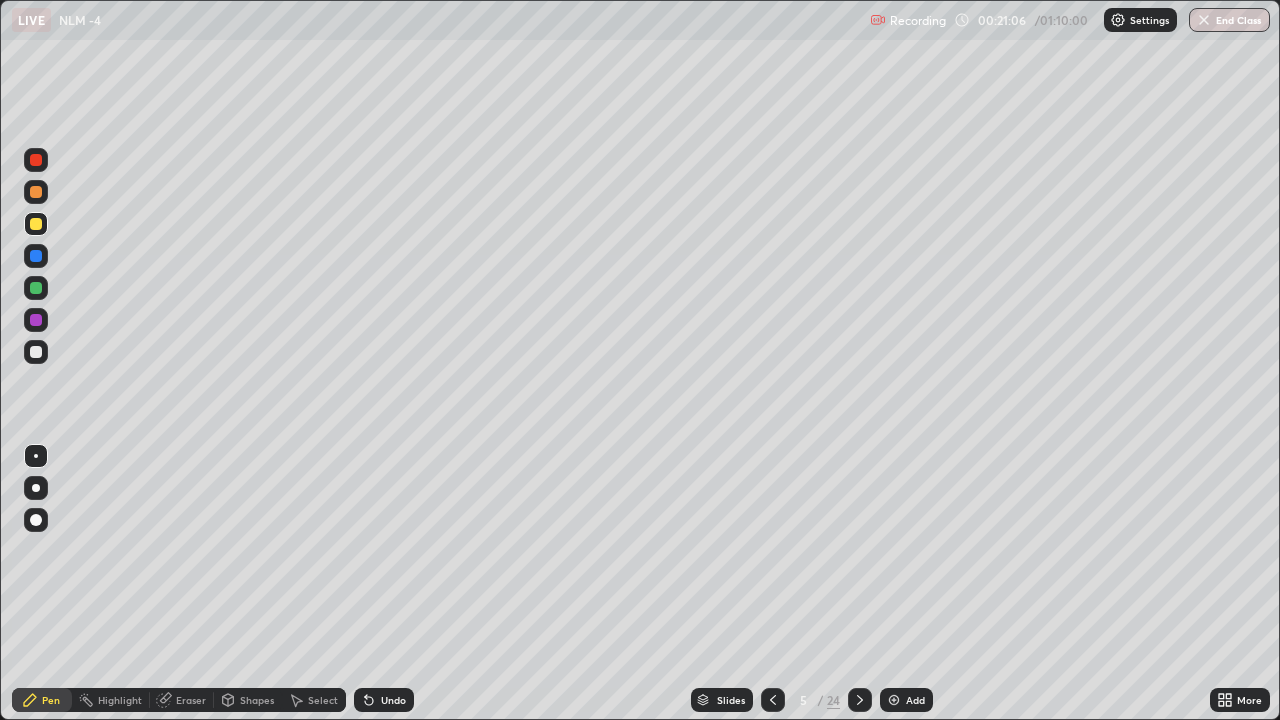 click 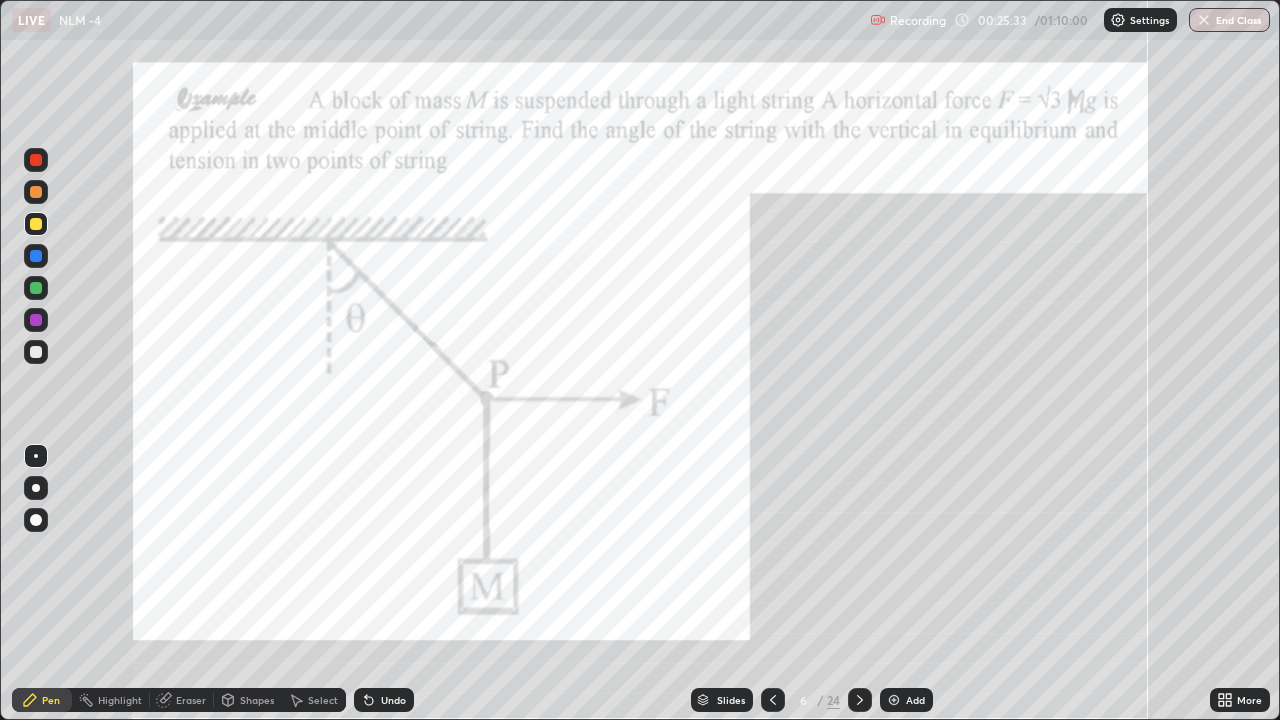 click at bounding box center (36, 256) 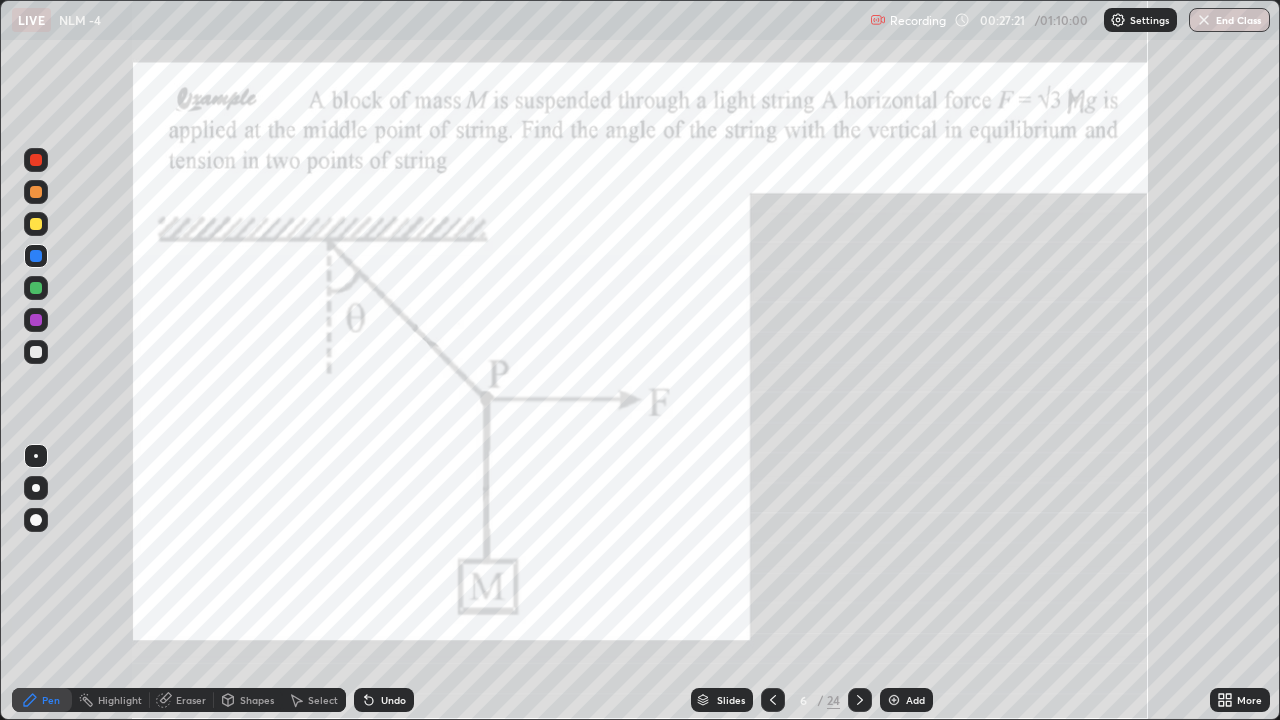 click at bounding box center (36, 352) 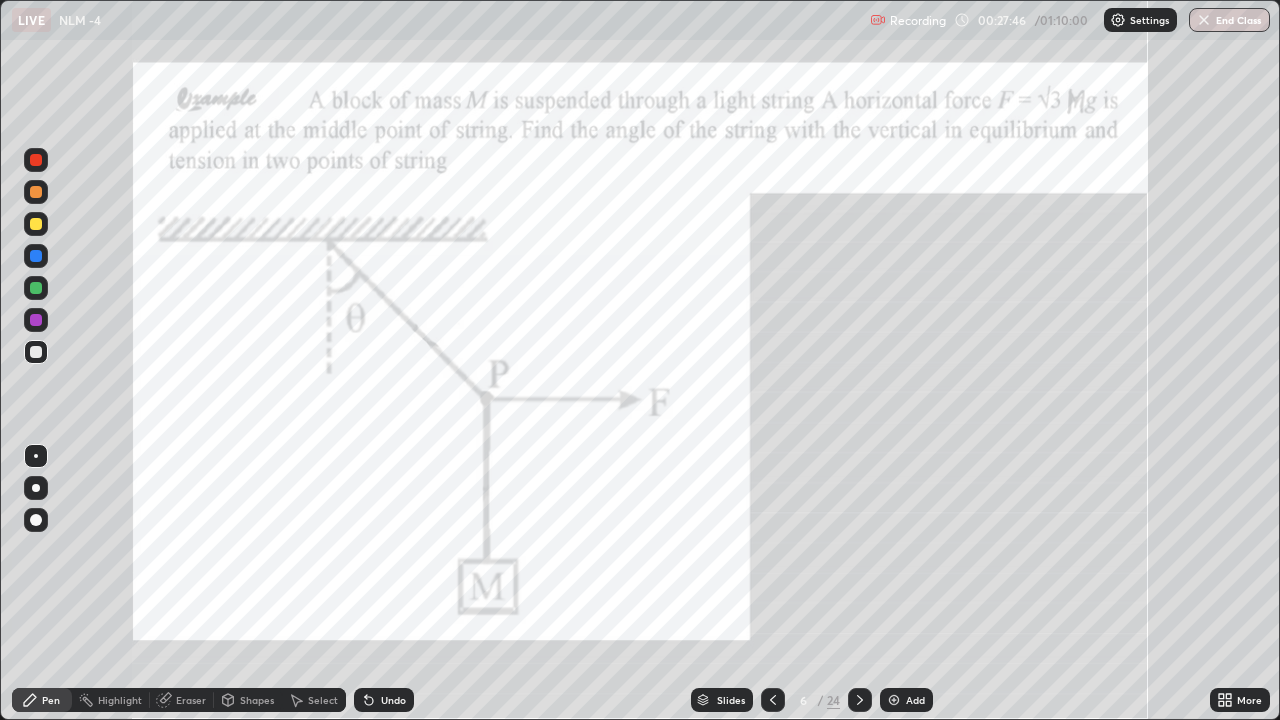 click on "Undo" at bounding box center [393, 700] 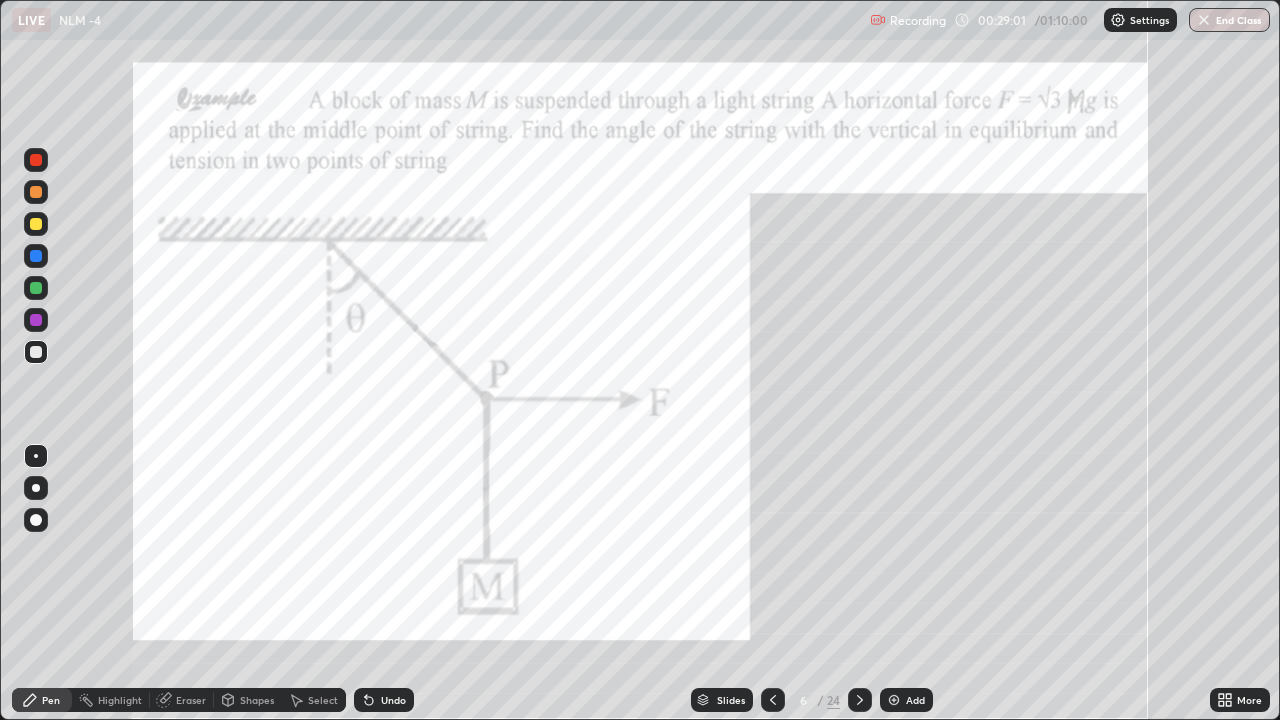 click at bounding box center (36, 256) 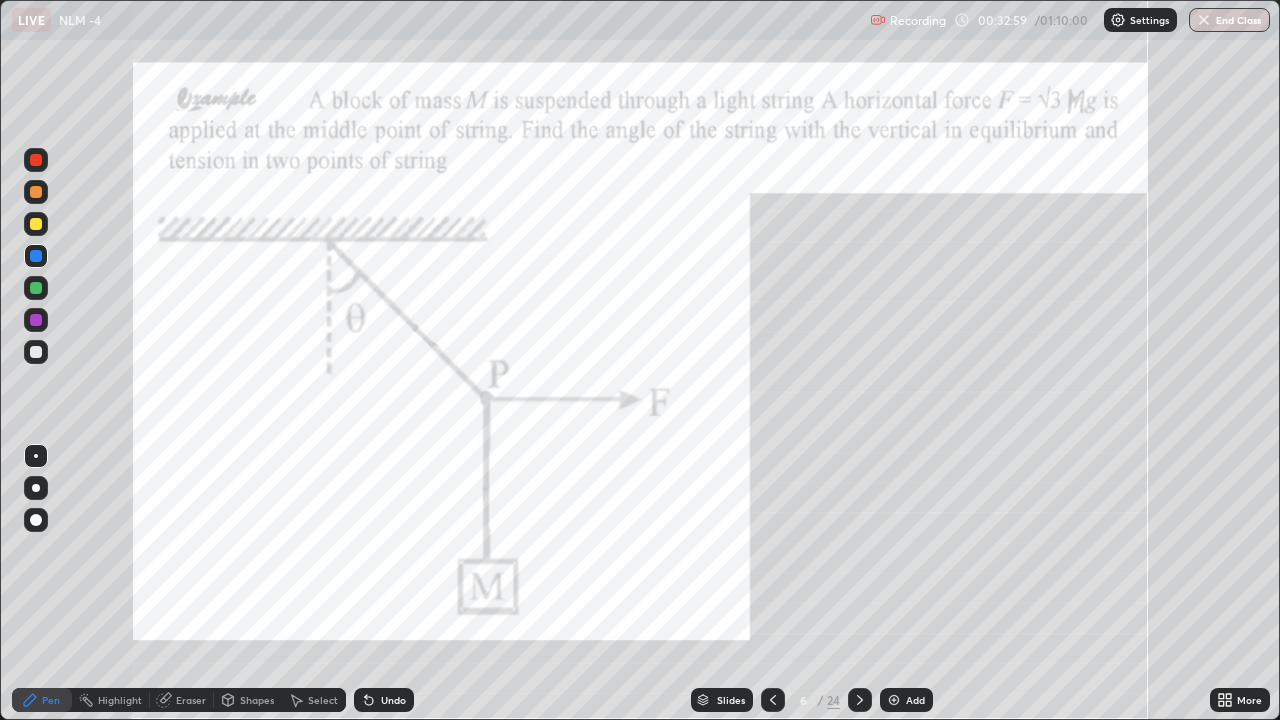click 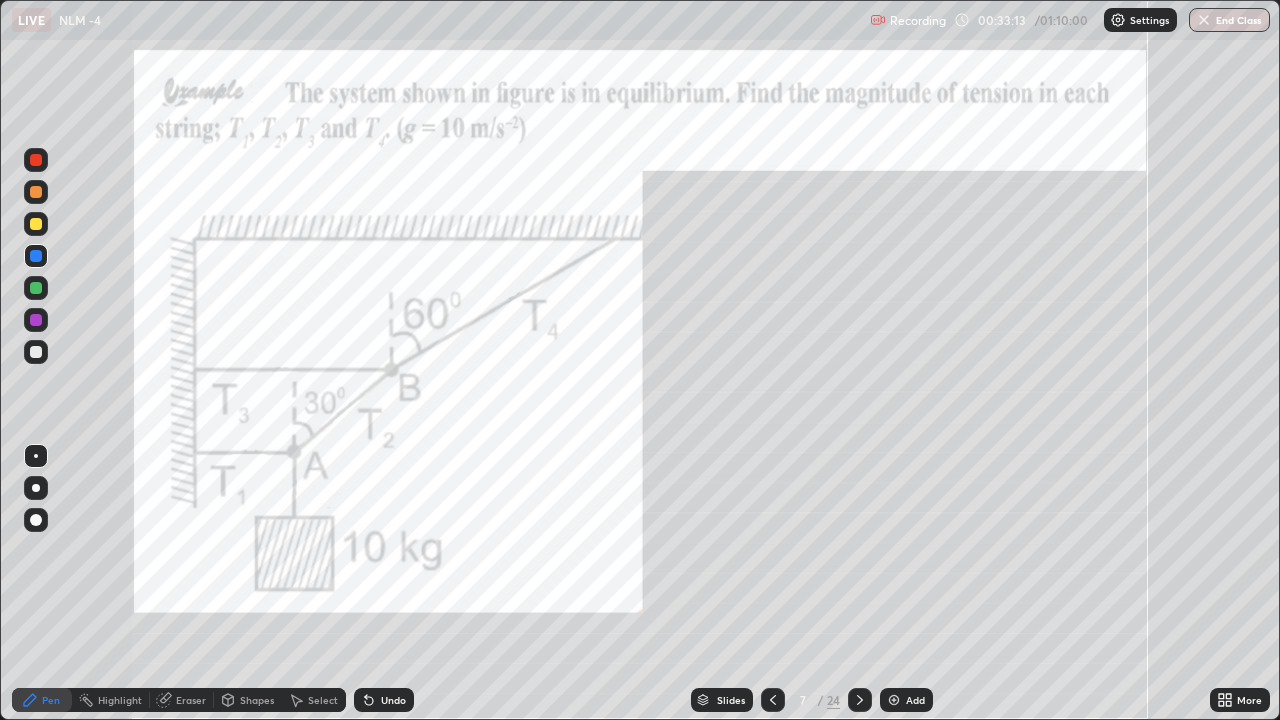 click at bounding box center (36, 256) 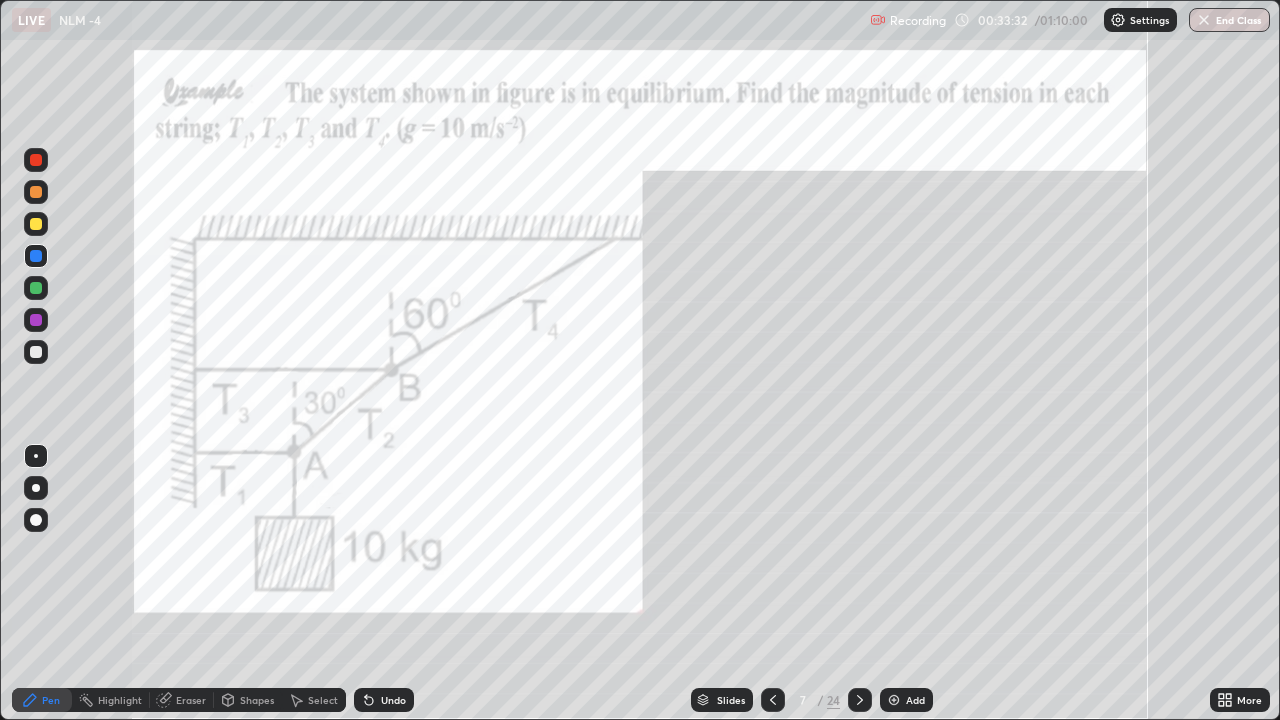 click 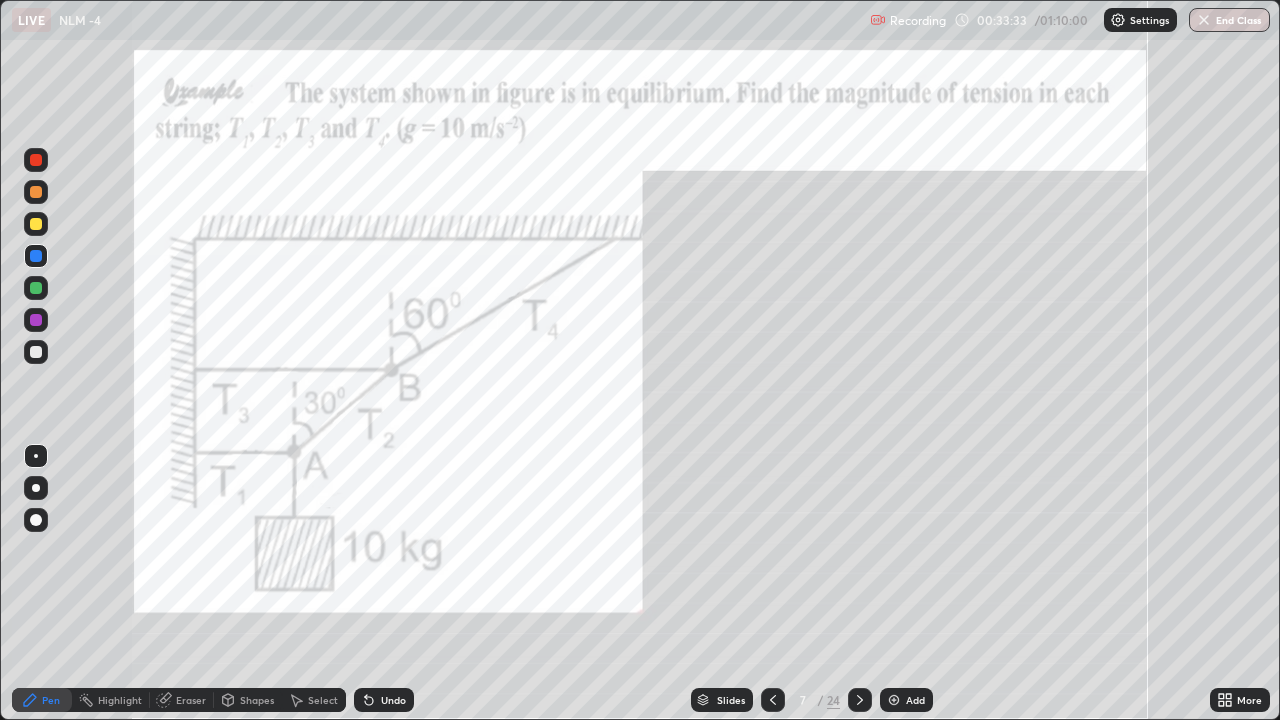 click on "Undo" at bounding box center (384, 700) 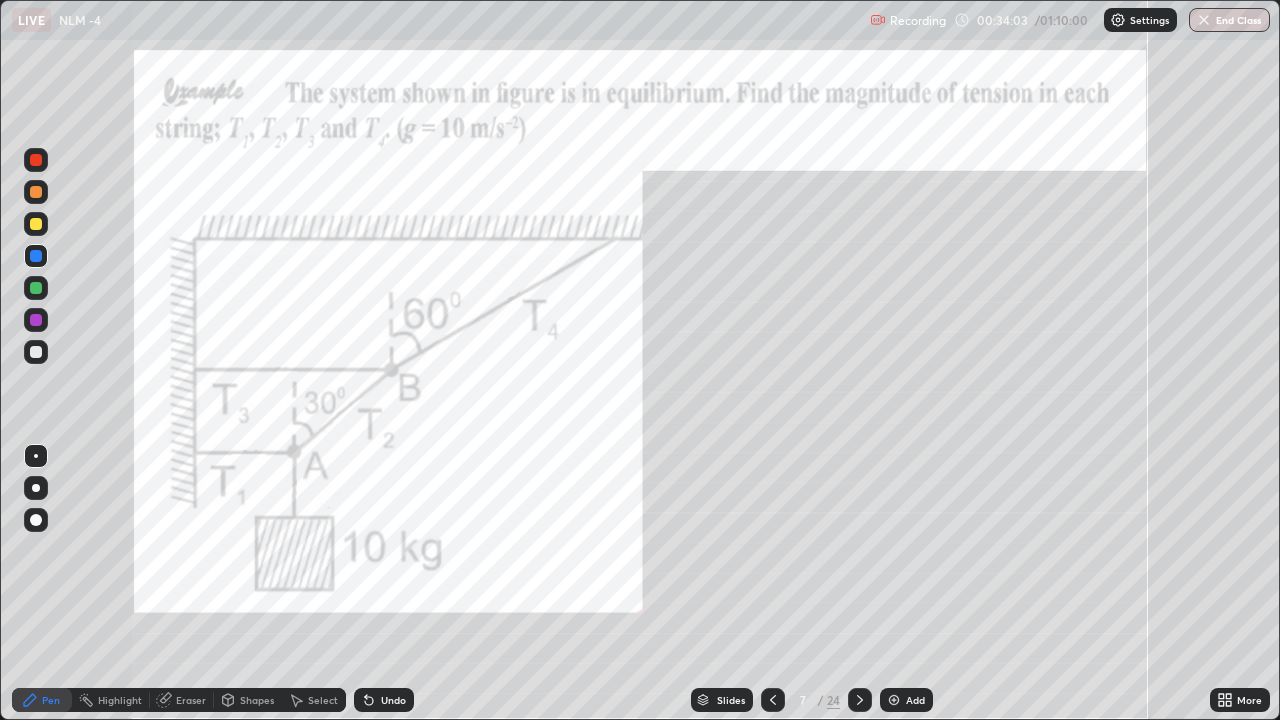 click 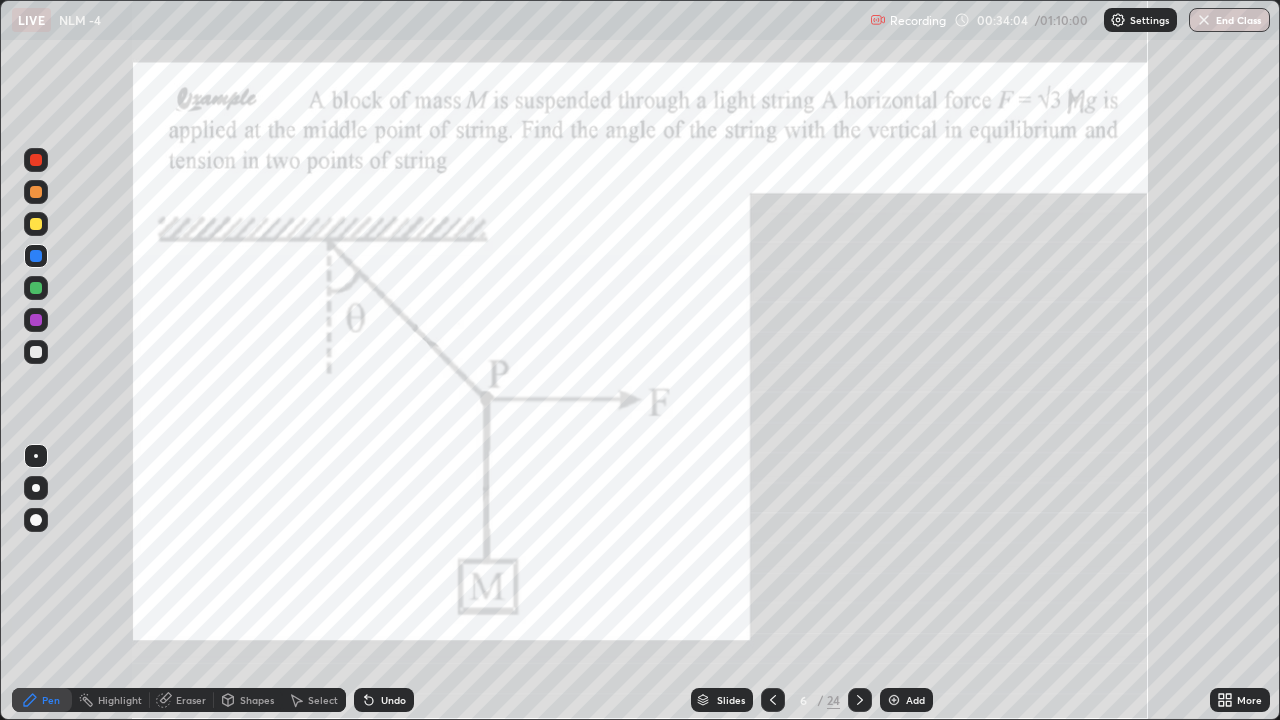click 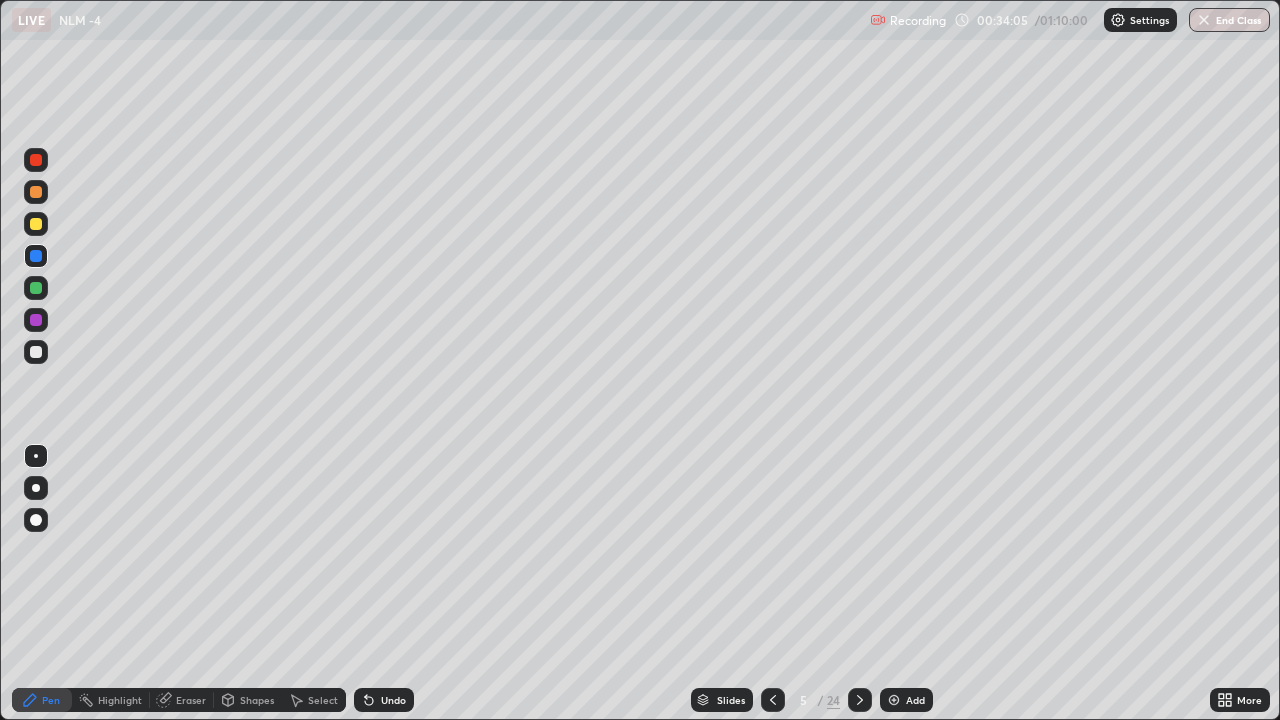 click at bounding box center (773, 700) 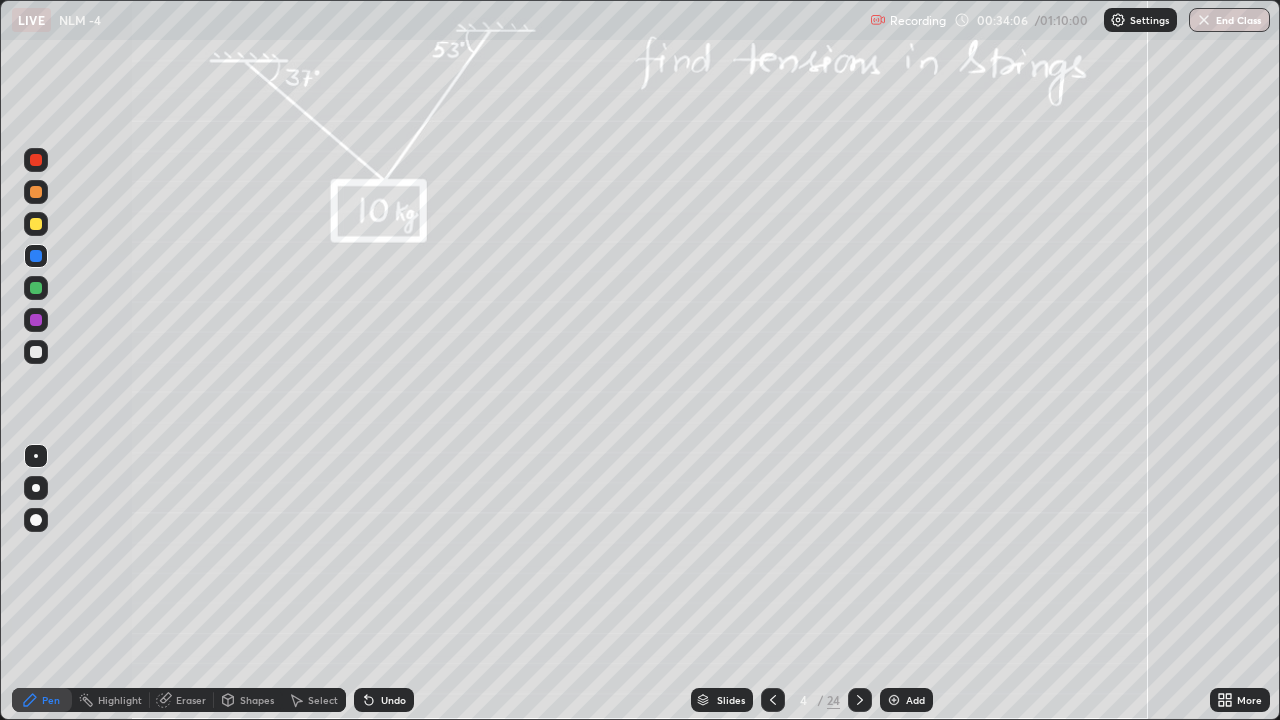 click 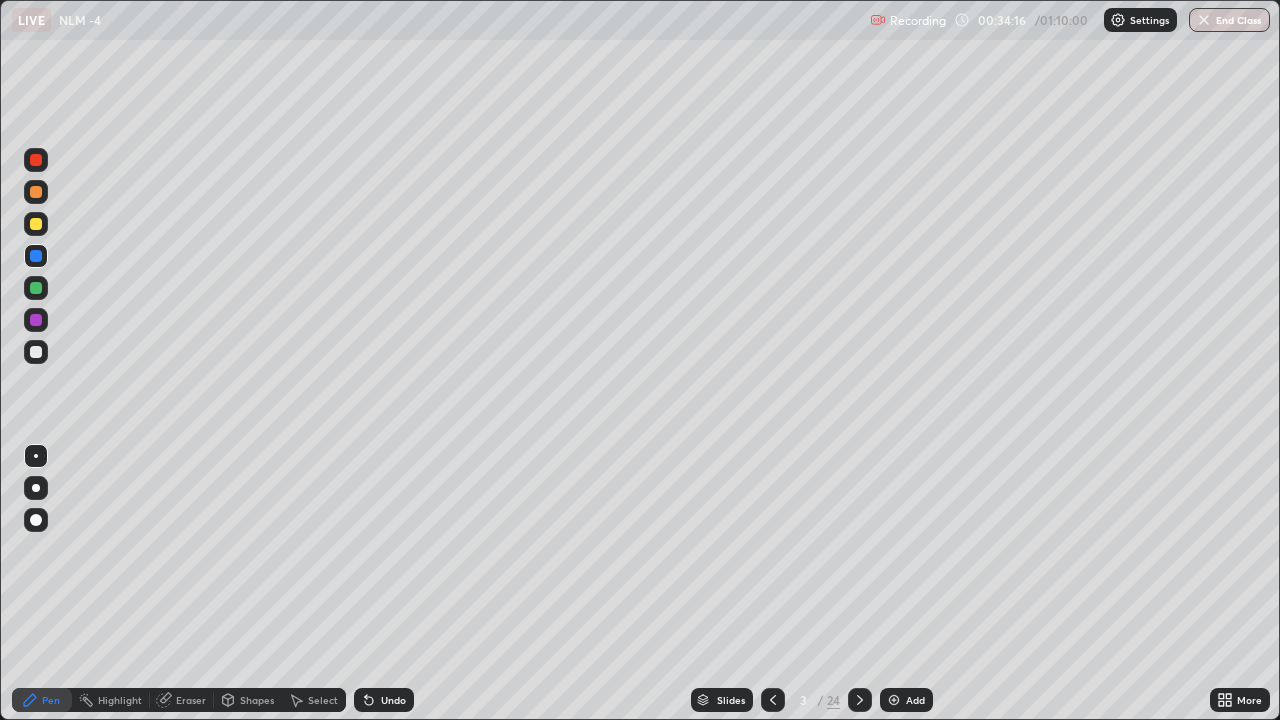 click 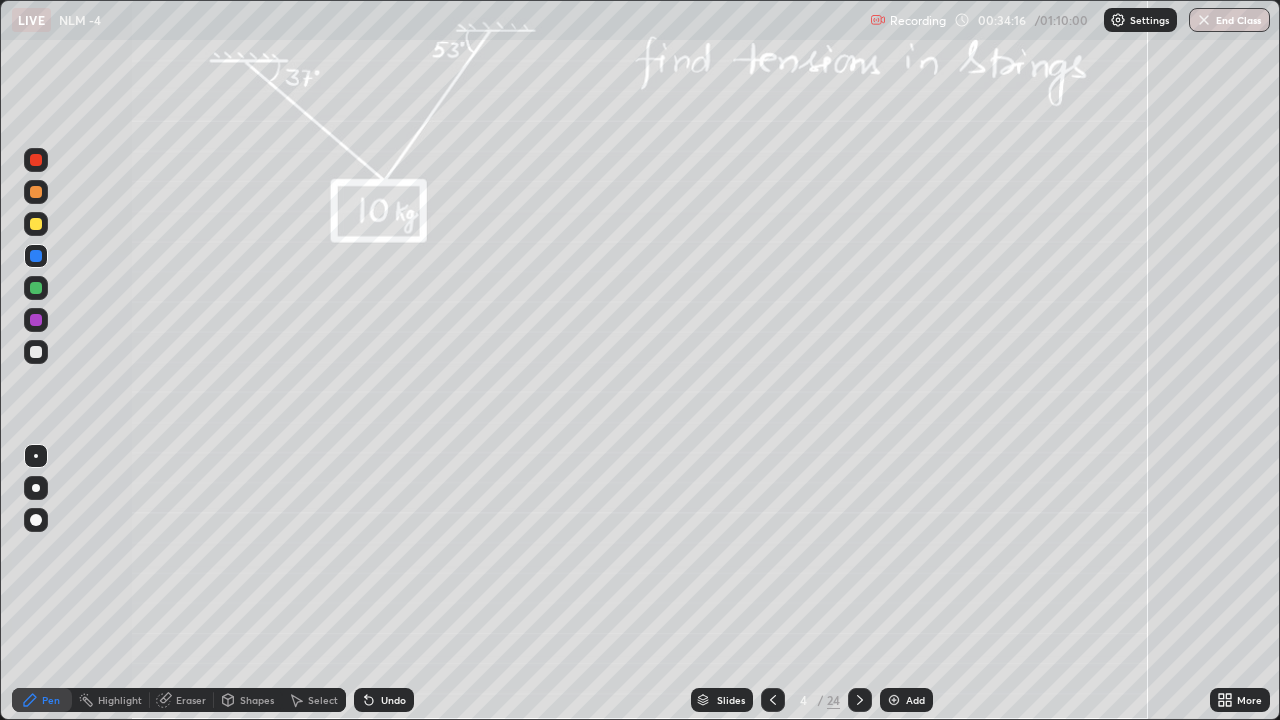 click at bounding box center (860, 700) 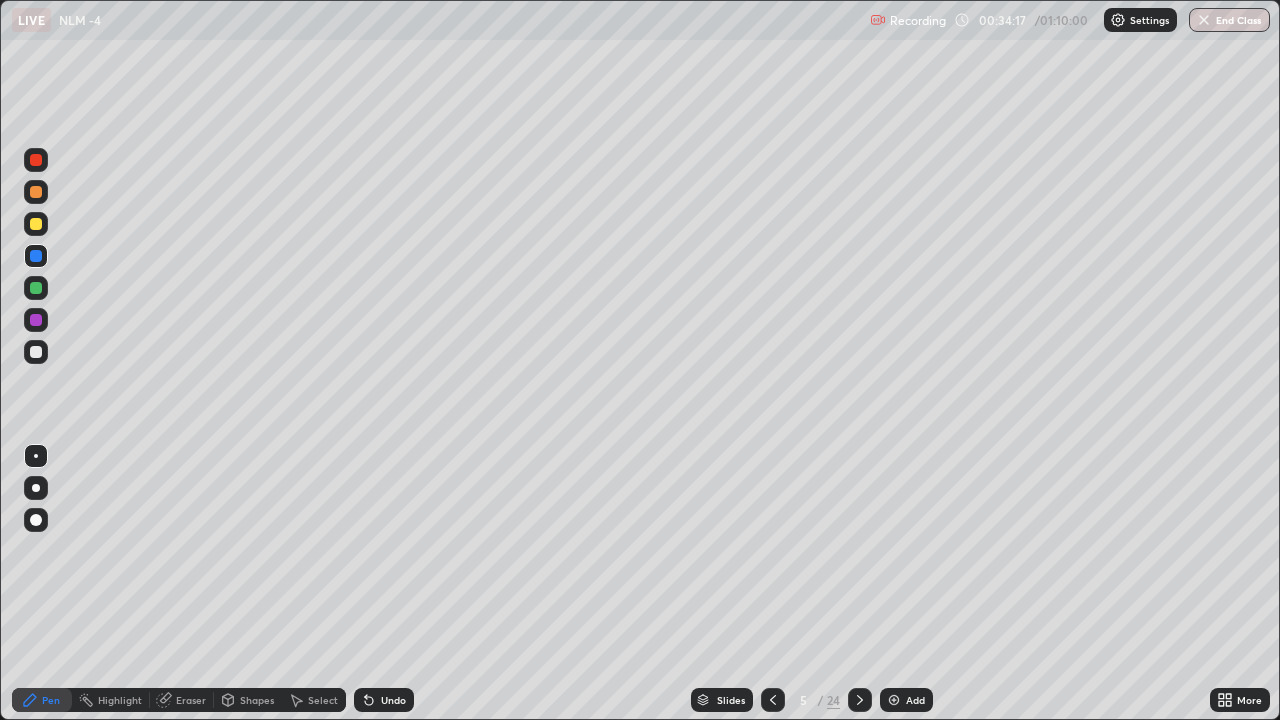 click at bounding box center [860, 700] 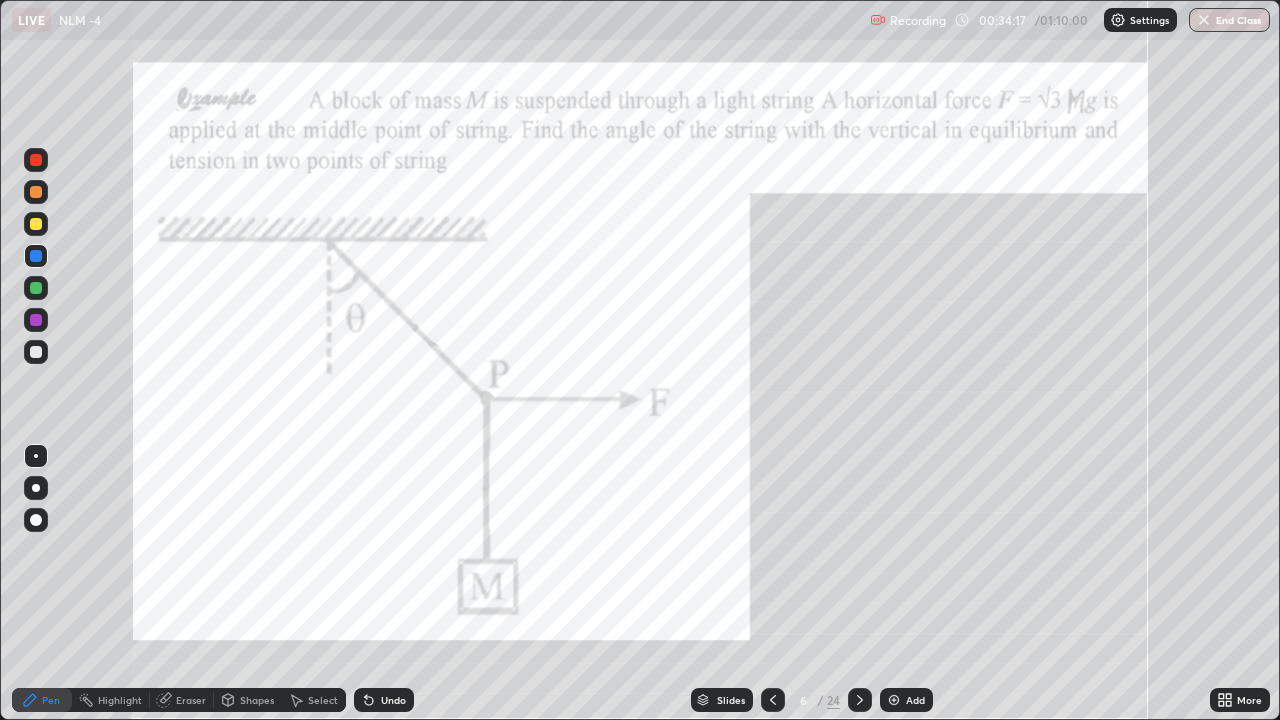 click 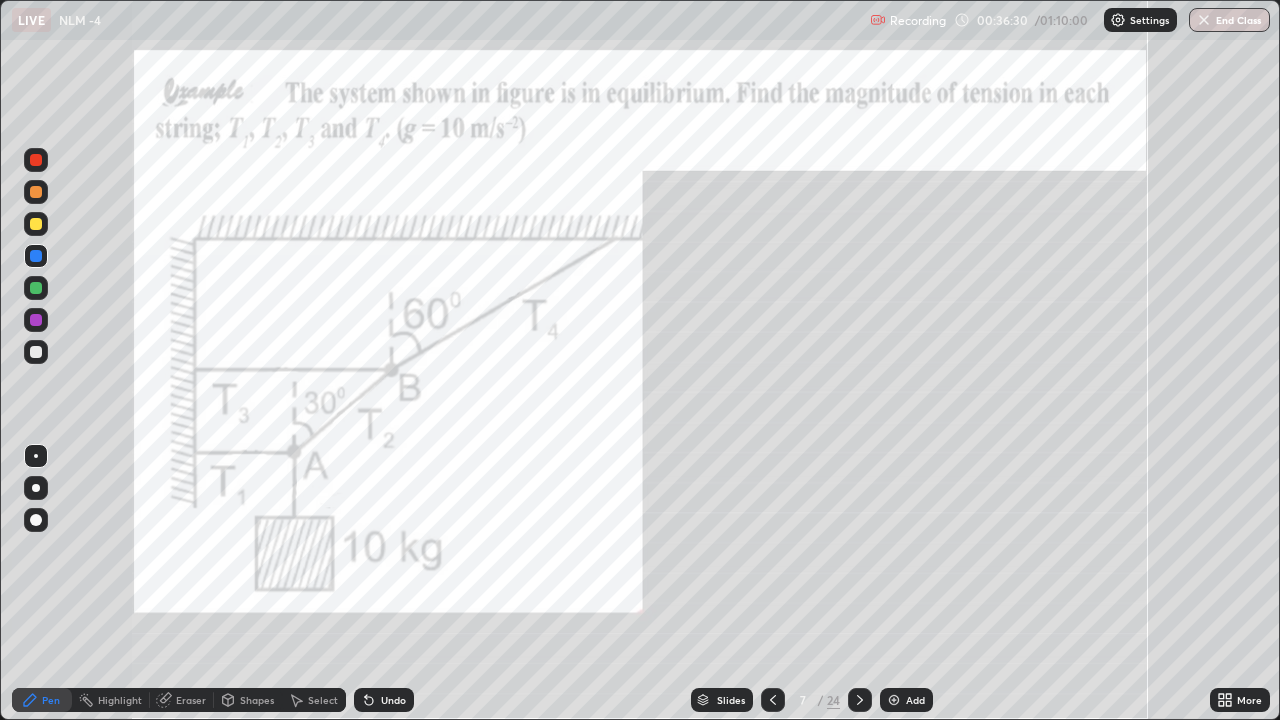 click at bounding box center (36, 224) 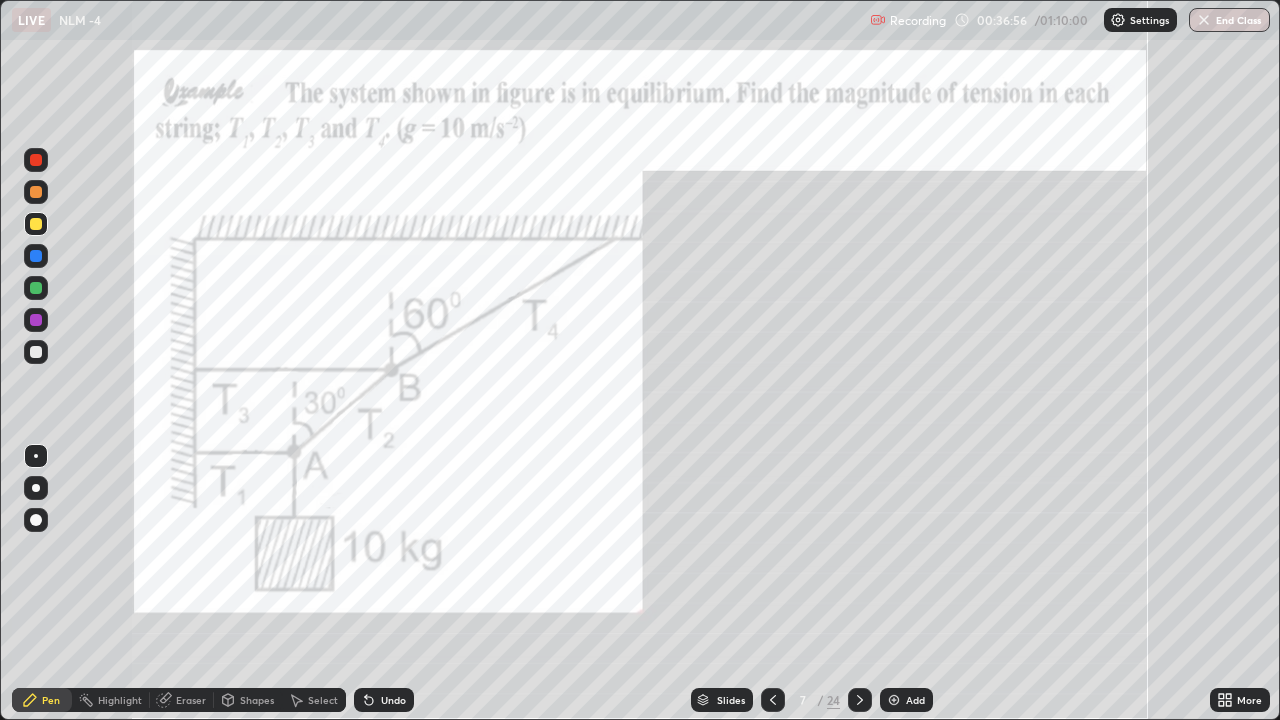 click on "Undo" at bounding box center [393, 700] 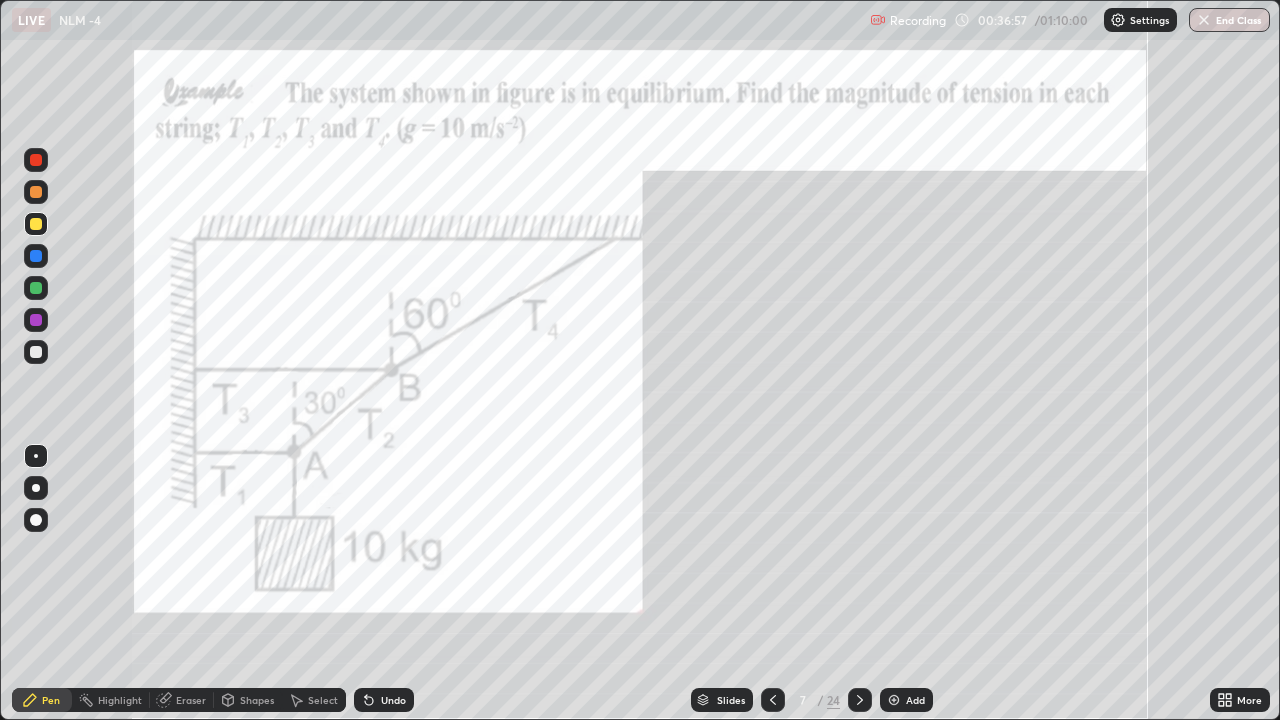 click on "Undo" at bounding box center (393, 700) 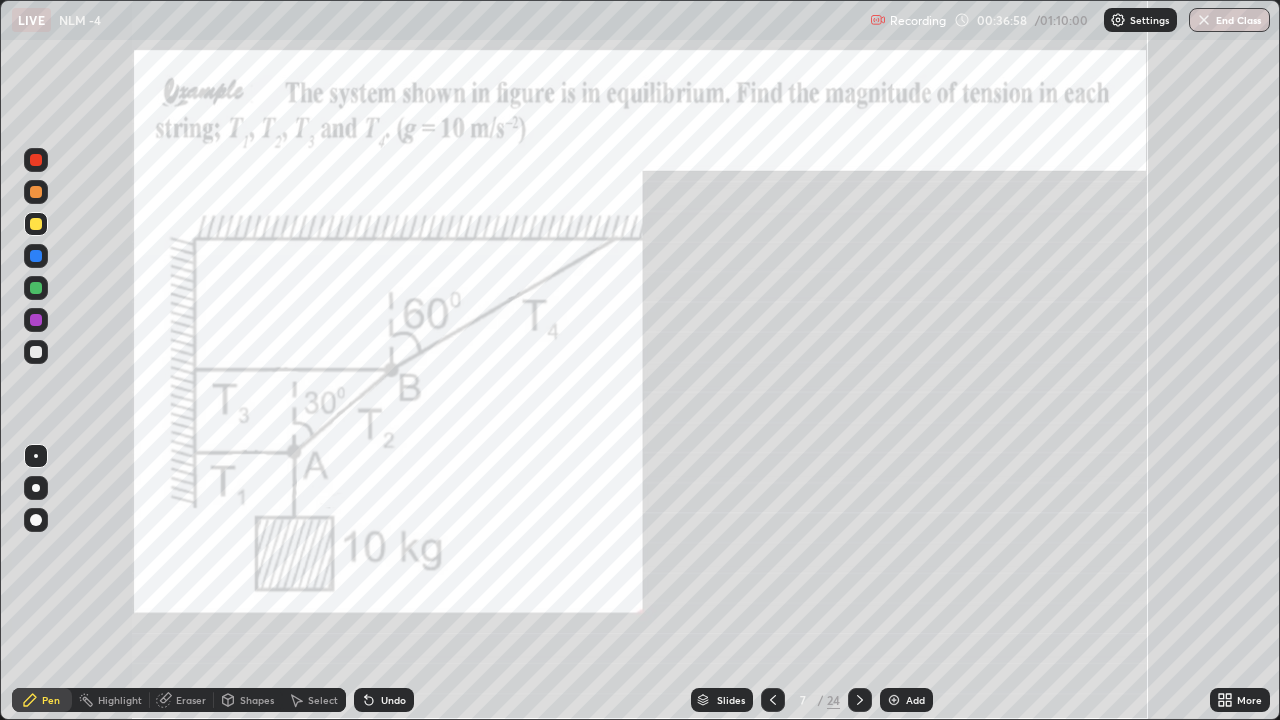 click on "Undo" at bounding box center (393, 700) 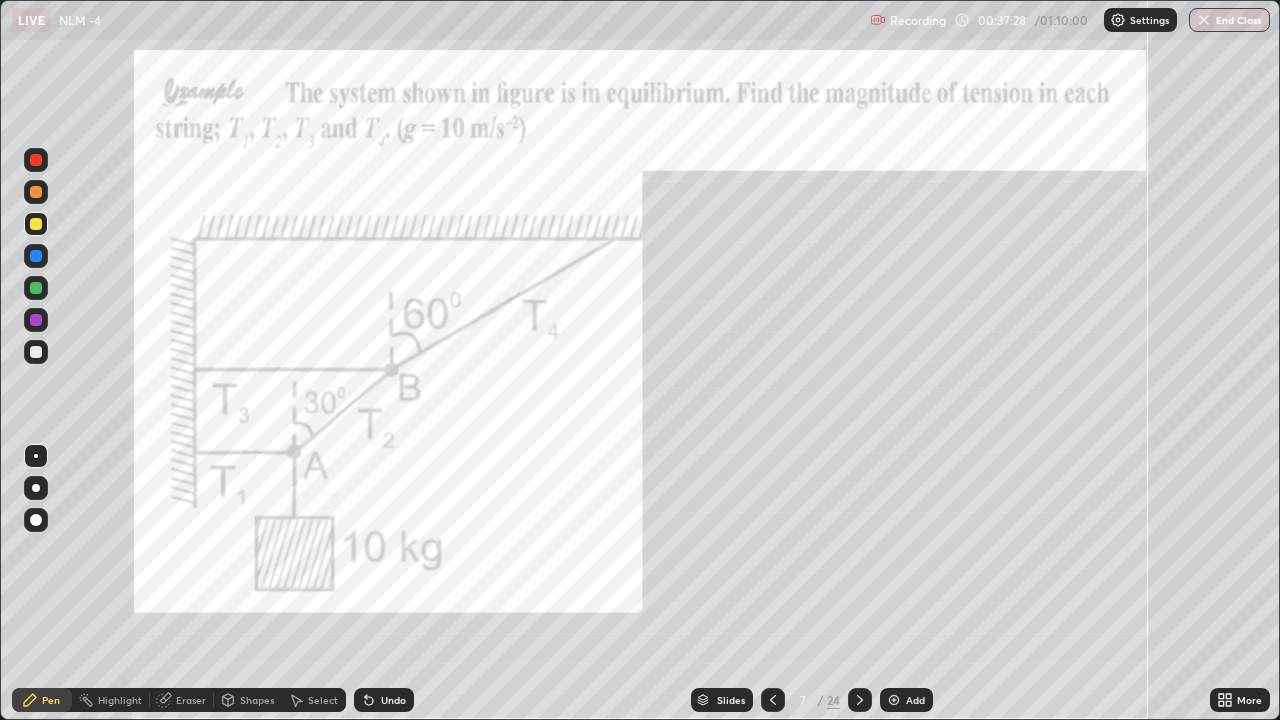 click at bounding box center (36, 352) 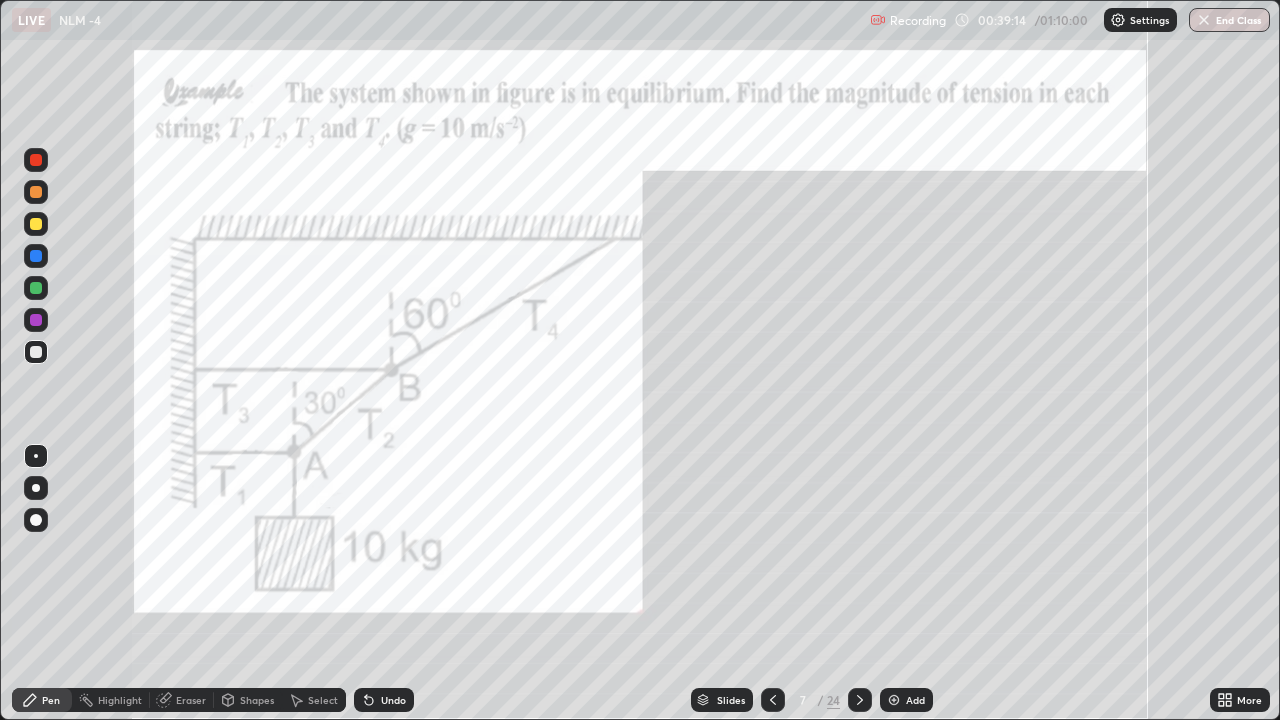 click at bounding box center [36, 256] 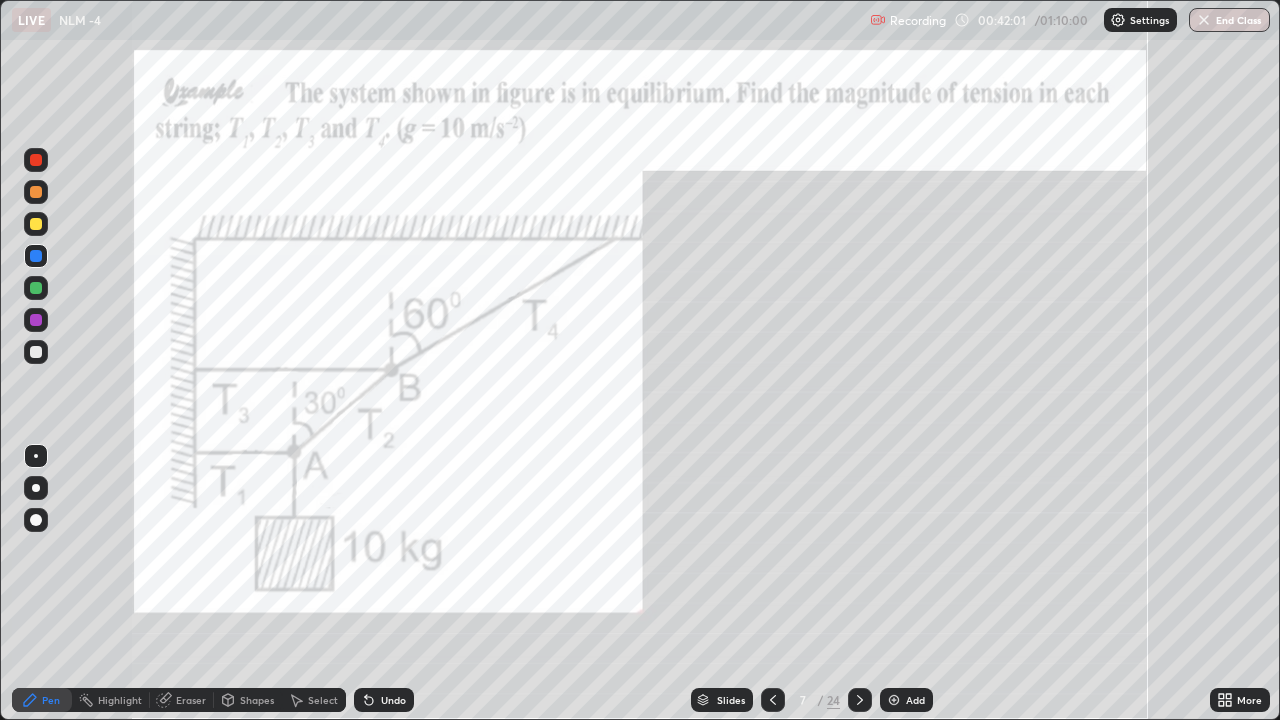 click 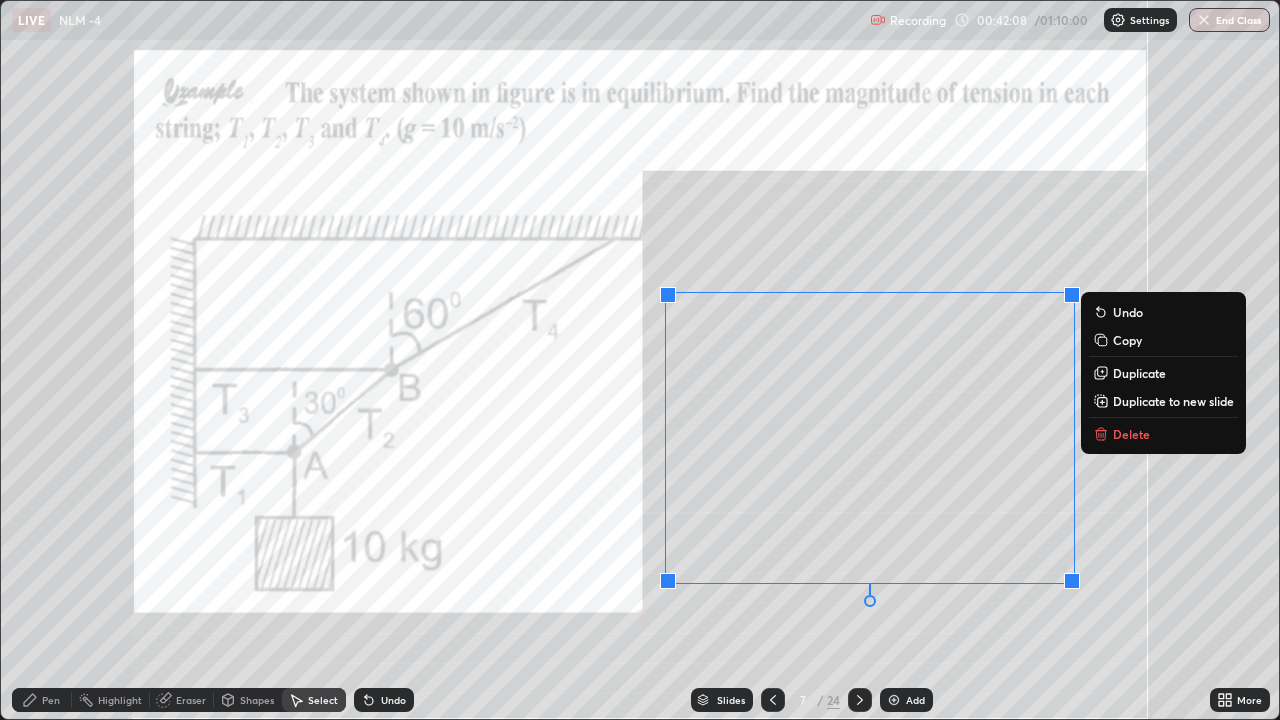 click on "Copy" at bounding box center [1127, 340] 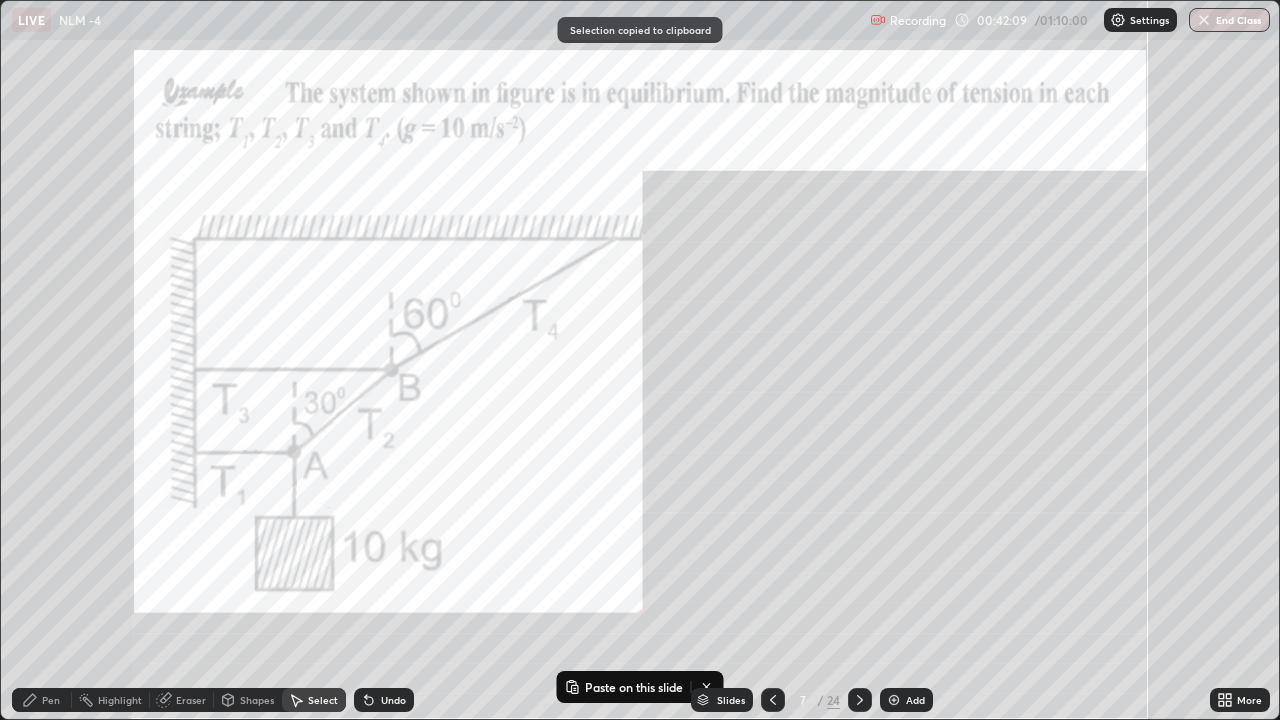 click at bounding box center [894, 700] 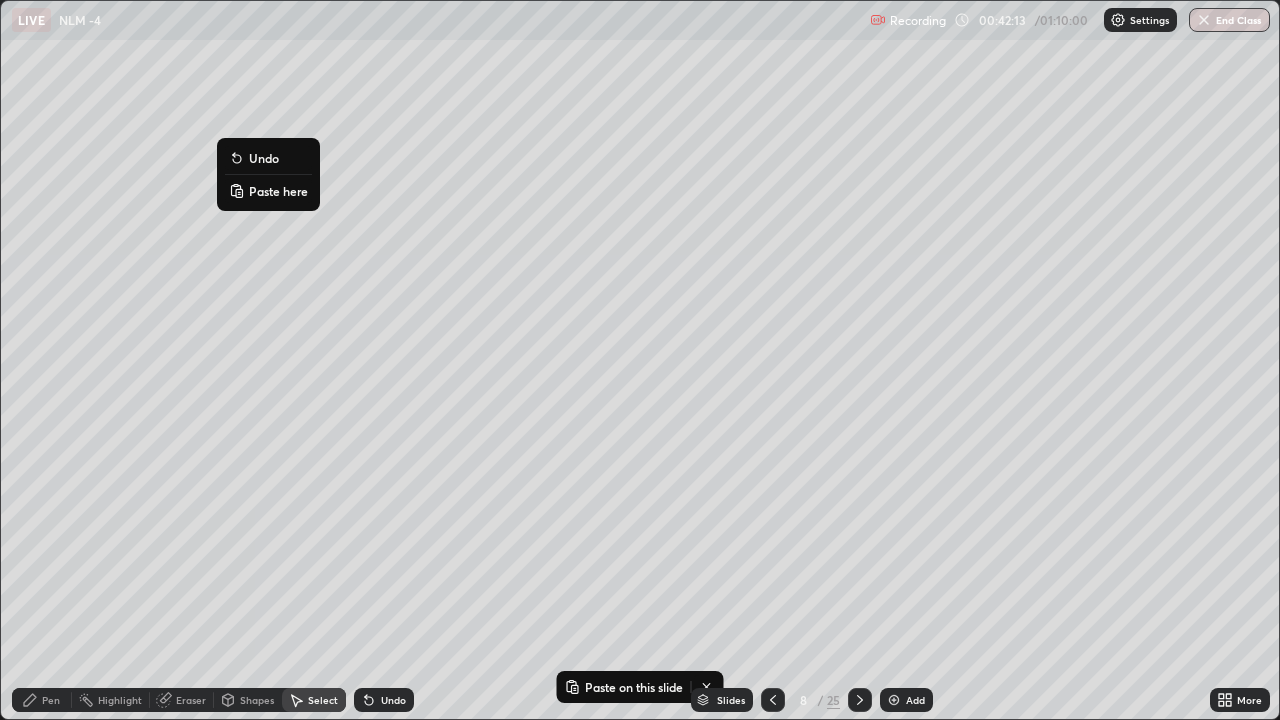 click on "Paste here" at bounding box center [278, 191] 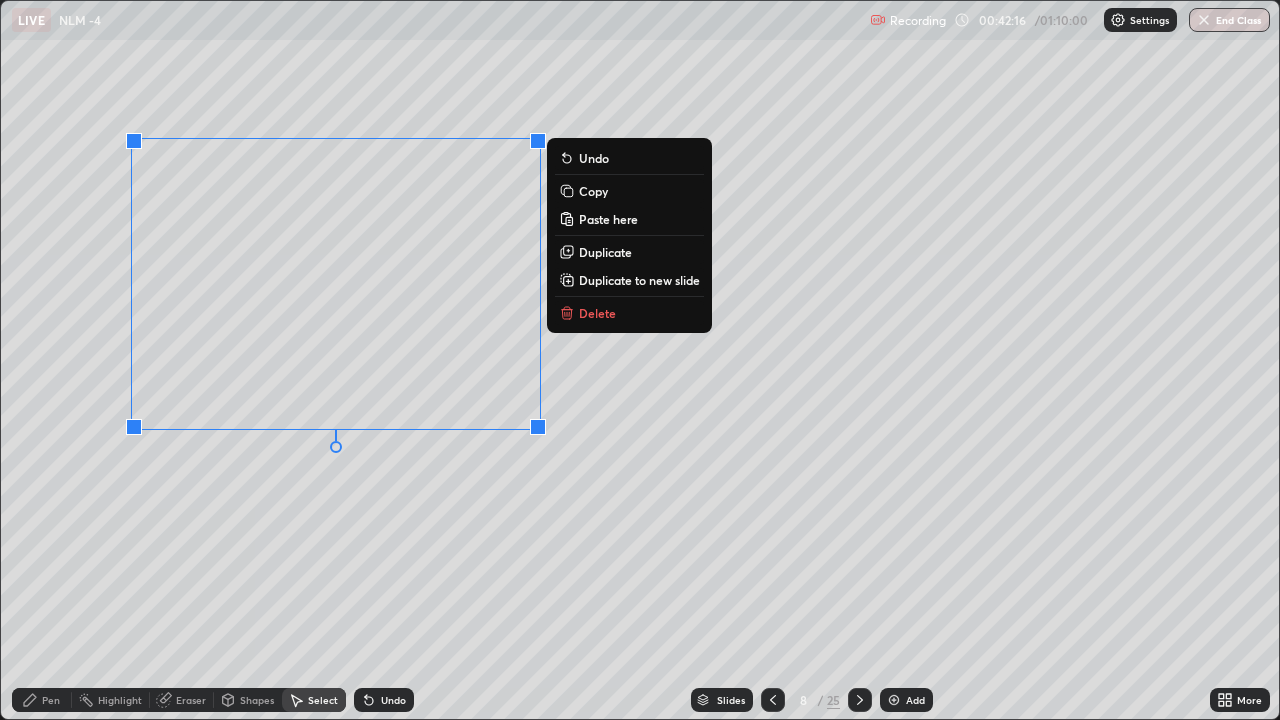 click on "0 ° Undo Copy Paste here Duplicate Duplicate to new slide Delete" at bounding box center [640, 360] 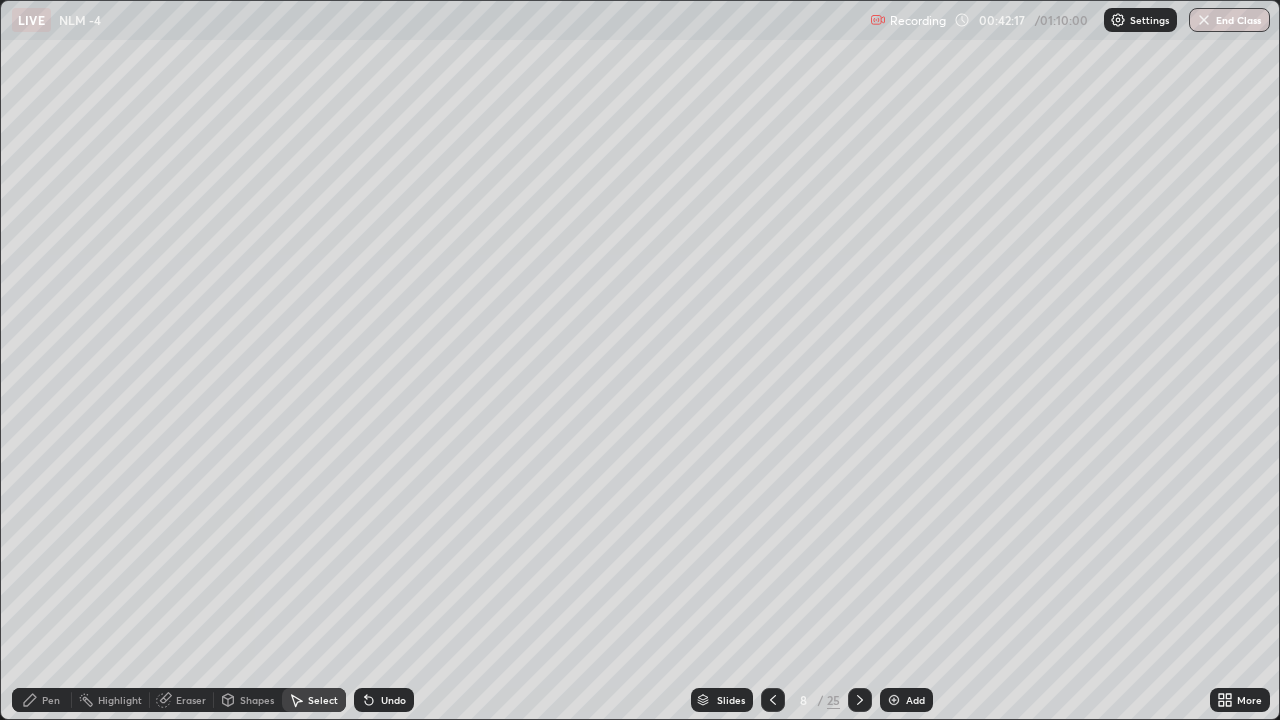 click 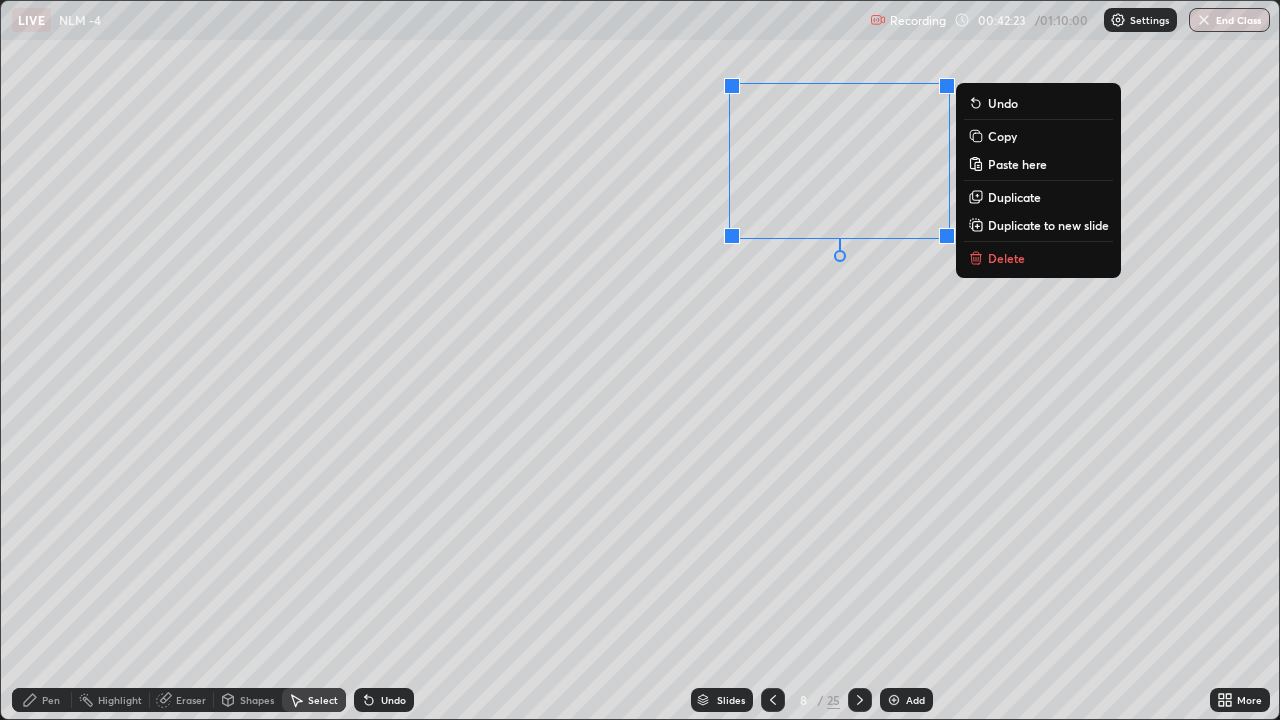 click on "Pen" at bounding box center [51, 700] 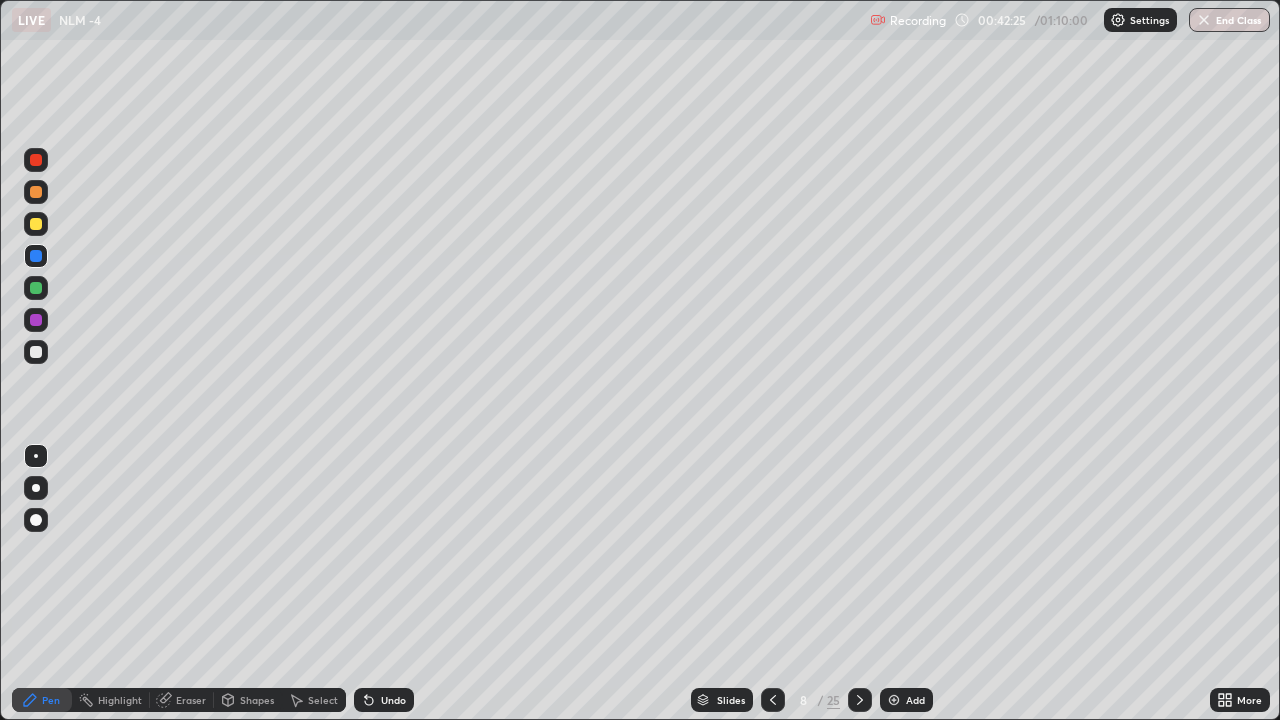 click at bounding box center [36, 352] 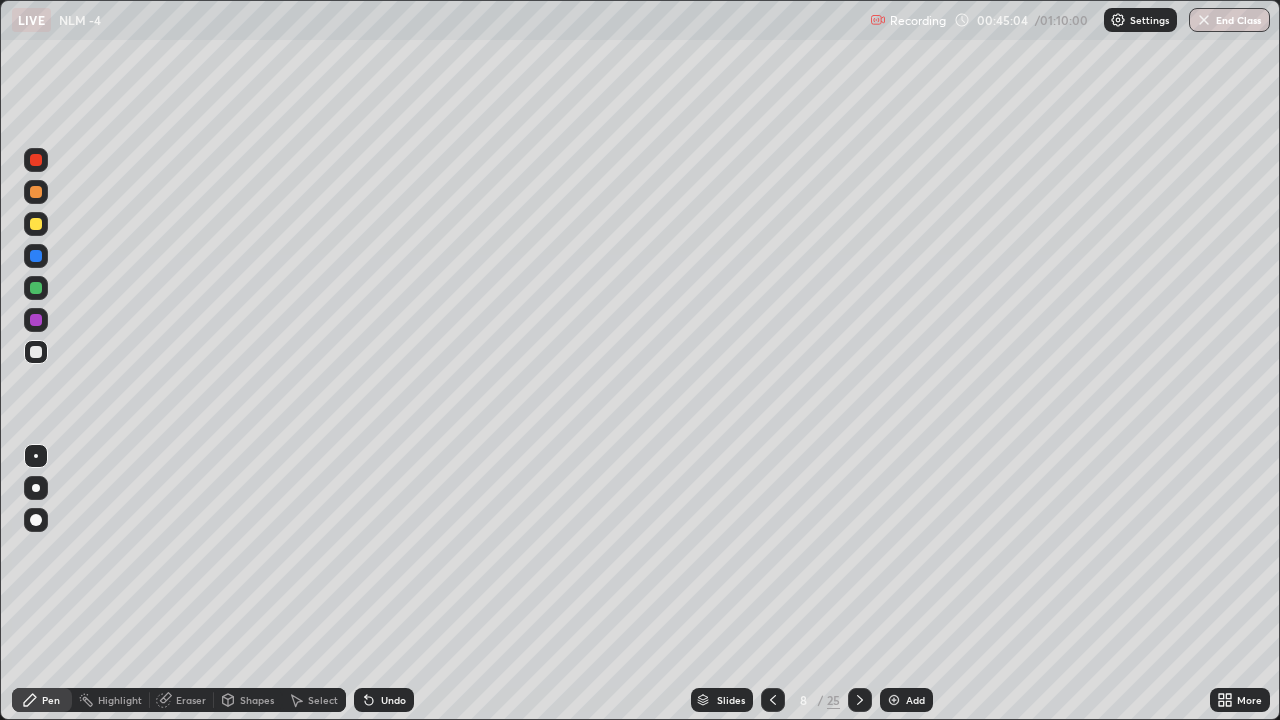 click 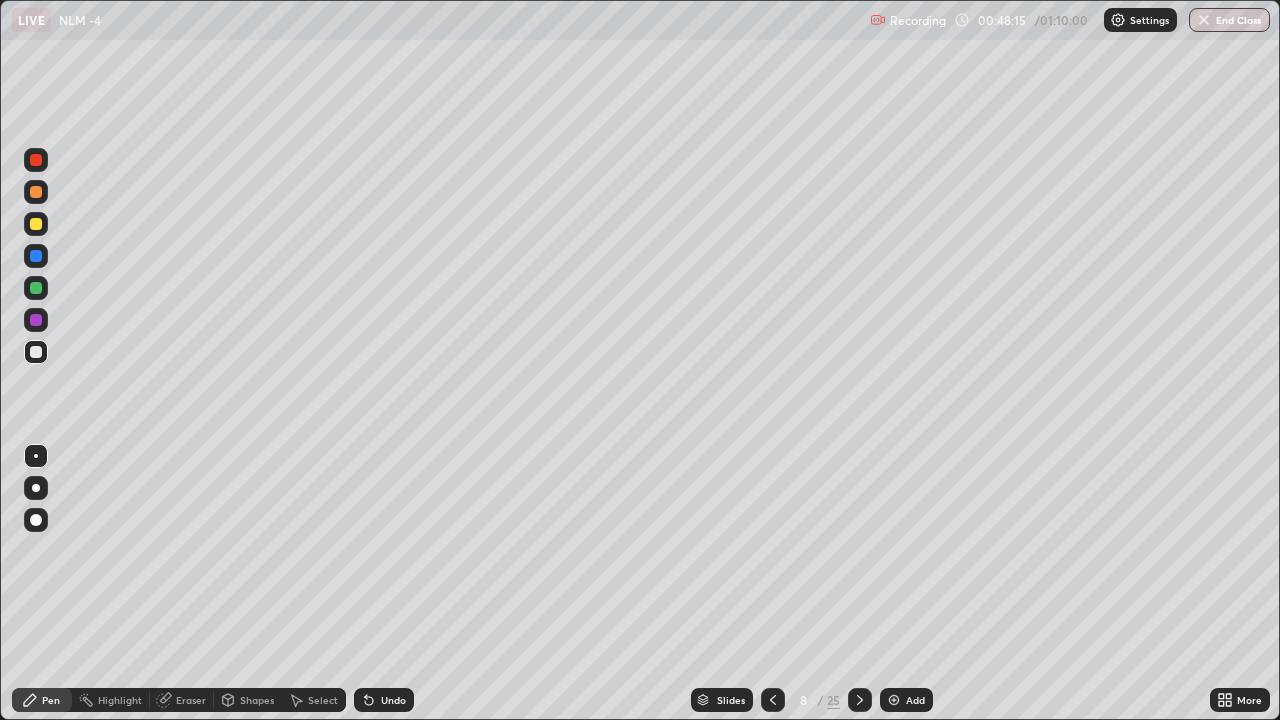 click 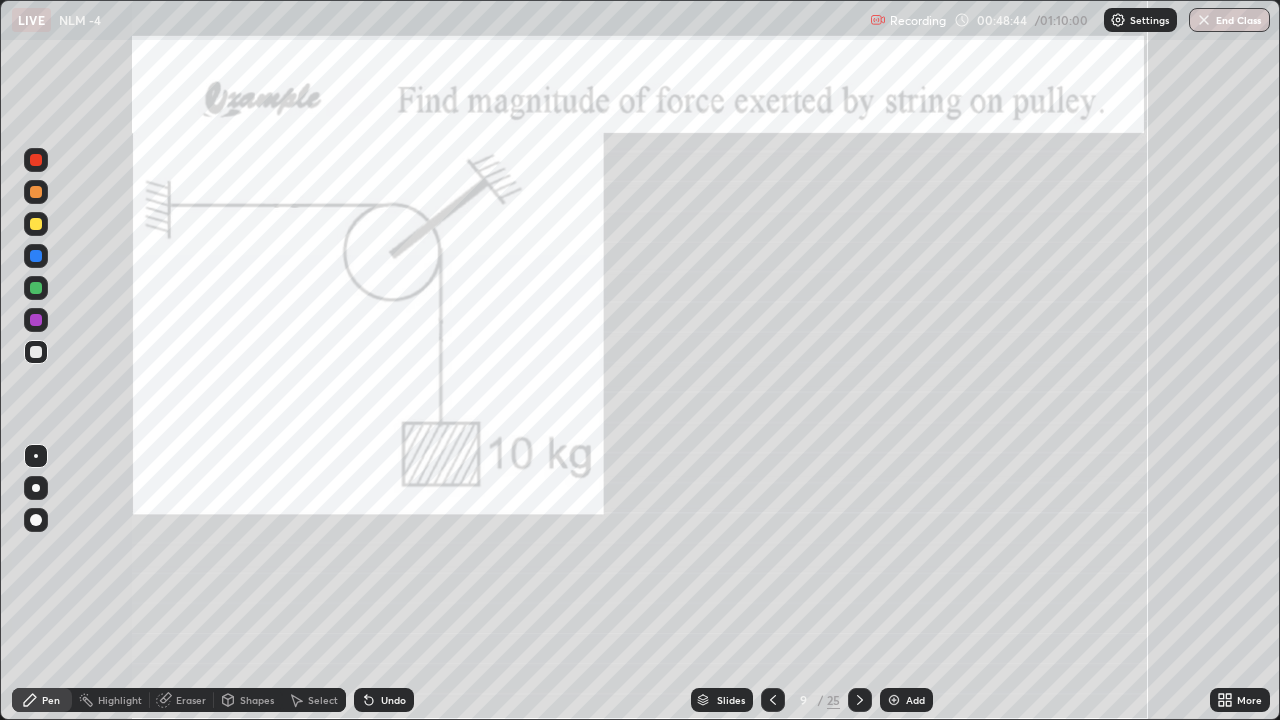 click at bounding box center (36, 256) 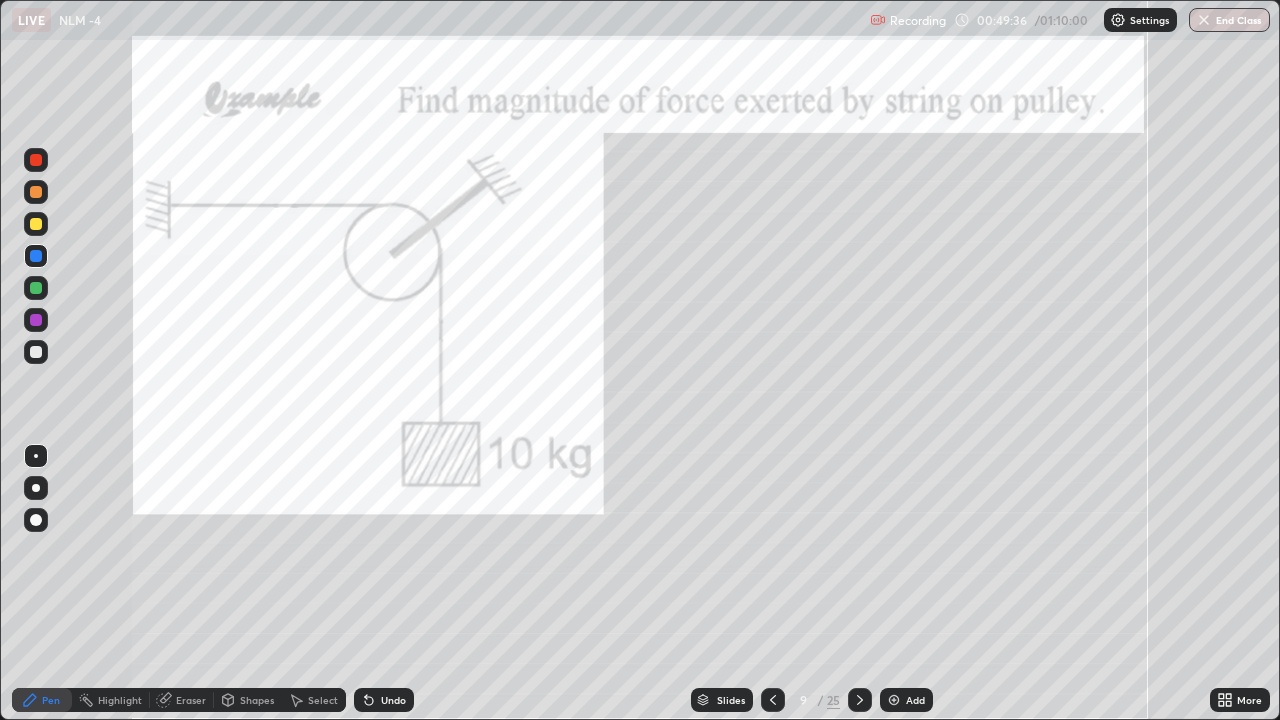 click at bounding box center [36, 352] 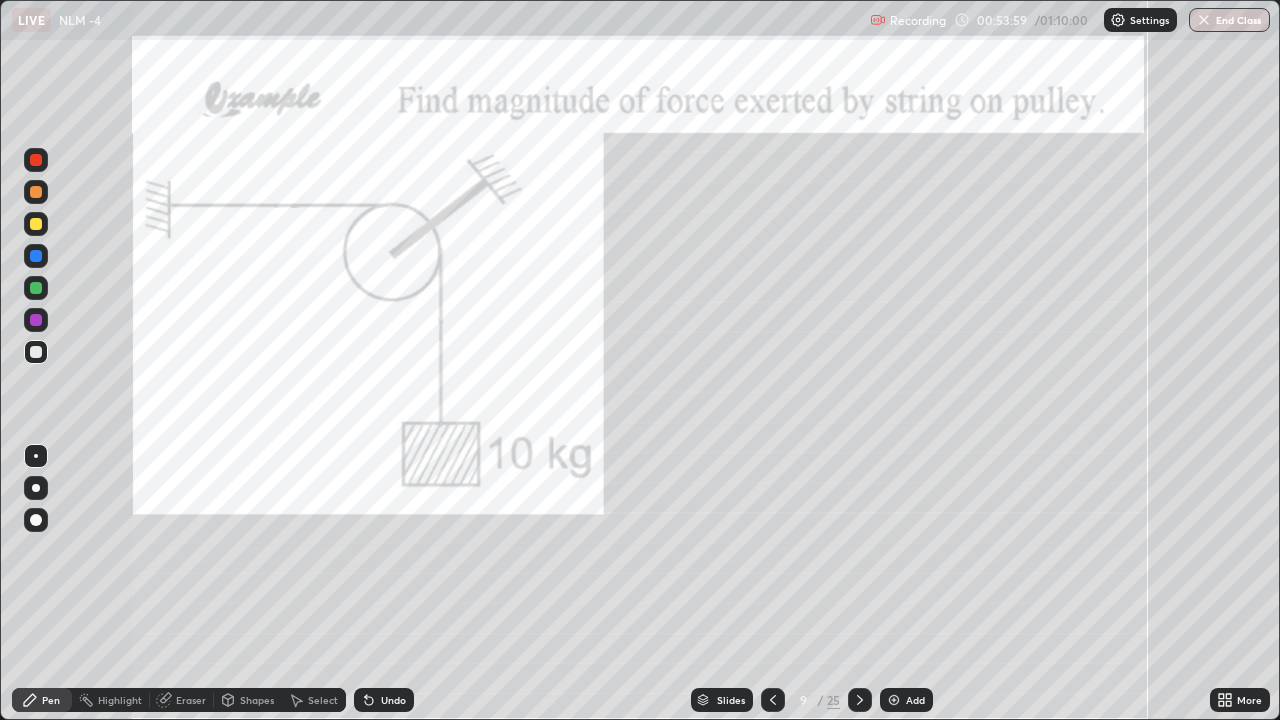 click at bounding box center [36, 320] 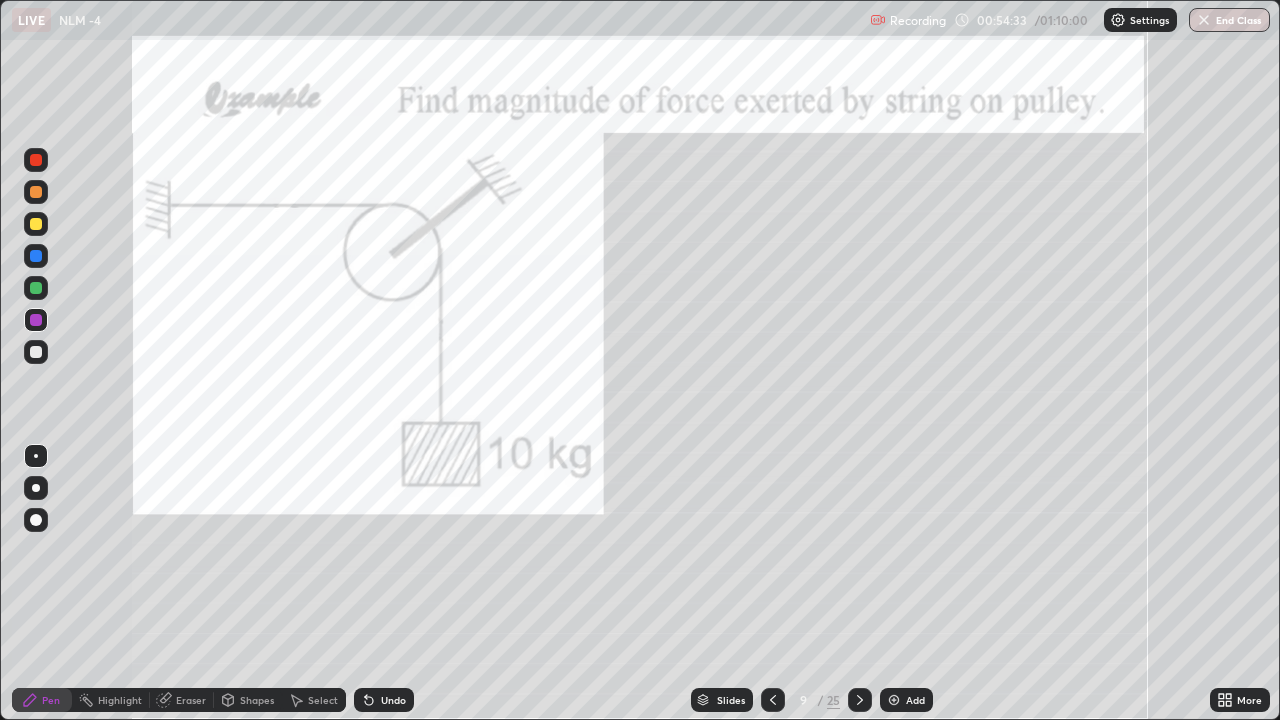 click 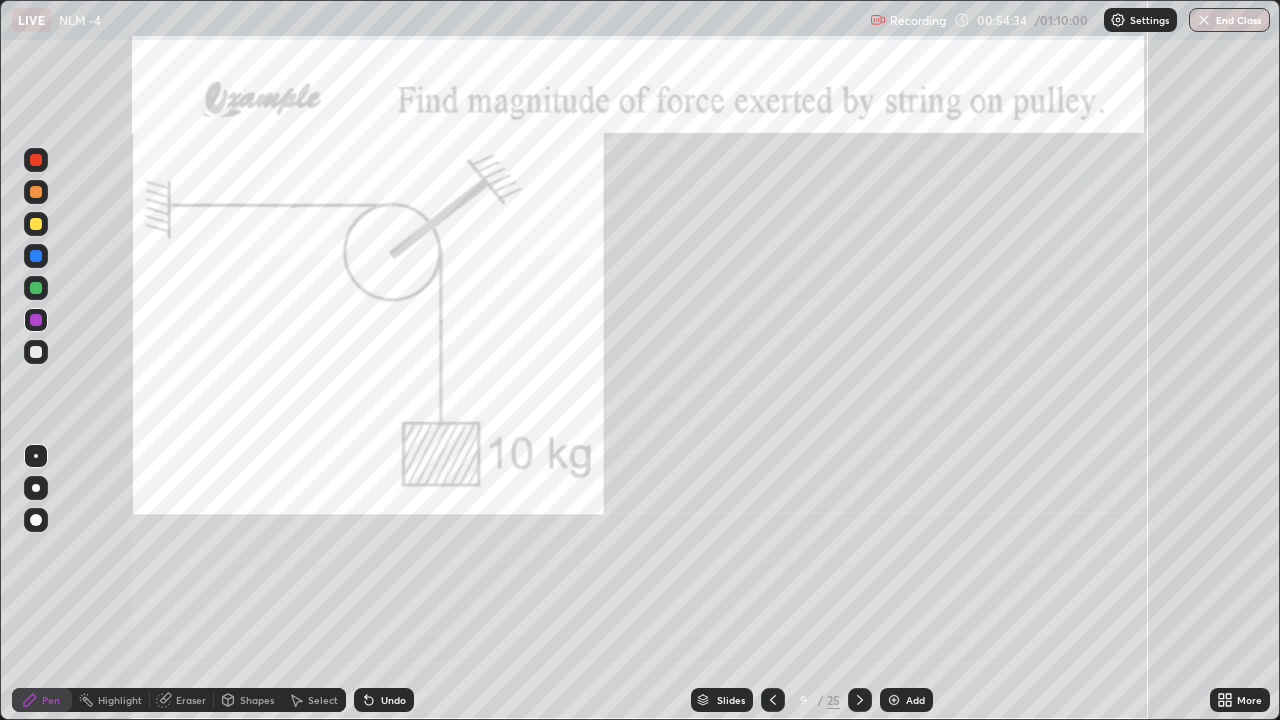 click on "Undo" at bounding box center (384, 700) 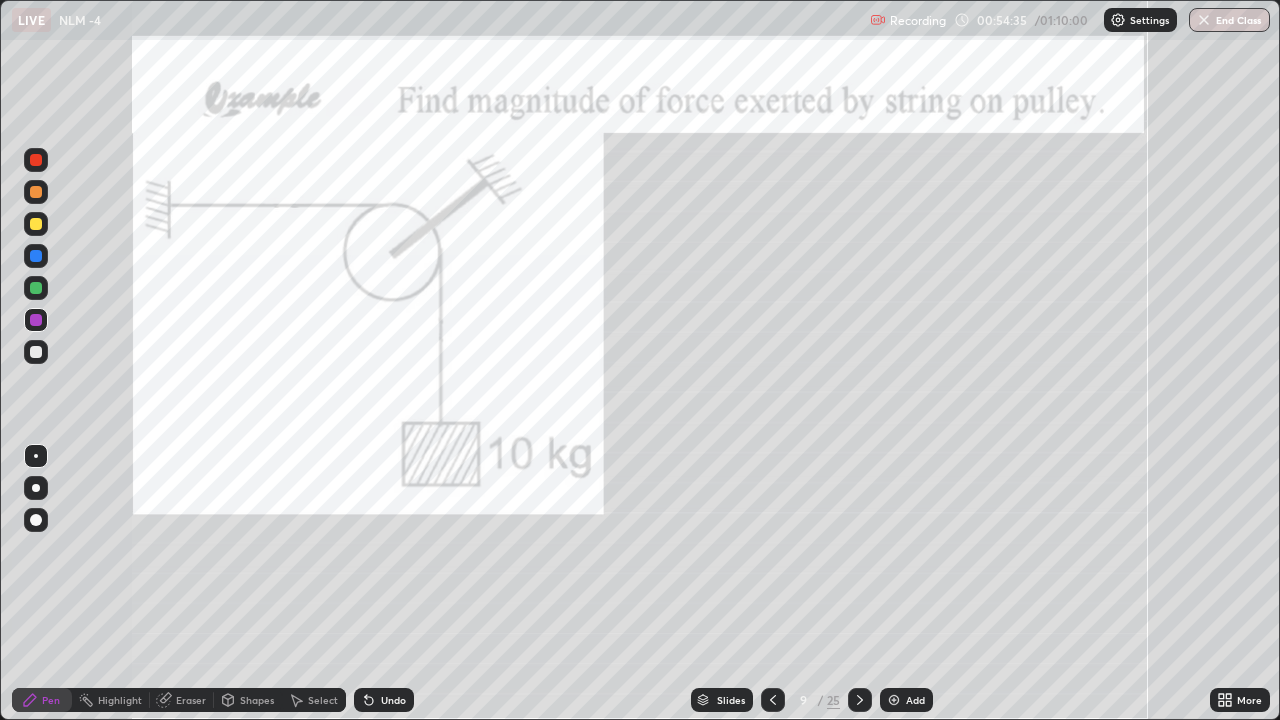 click 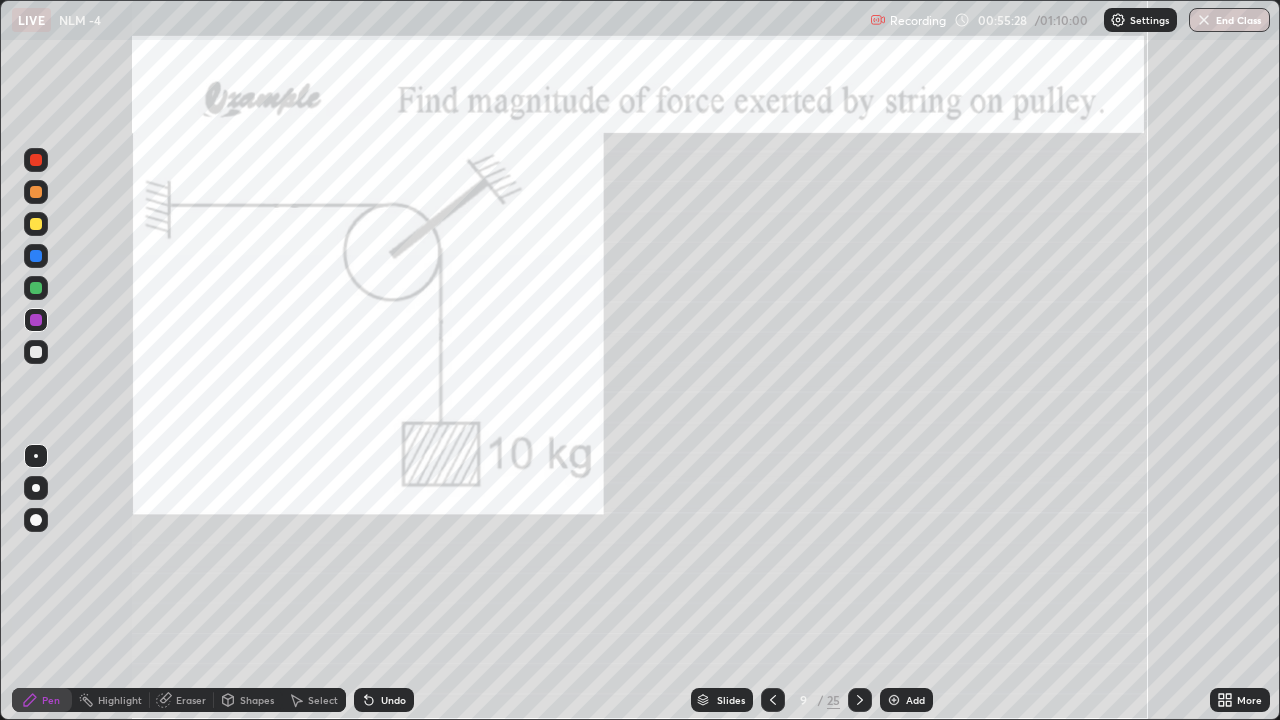 click 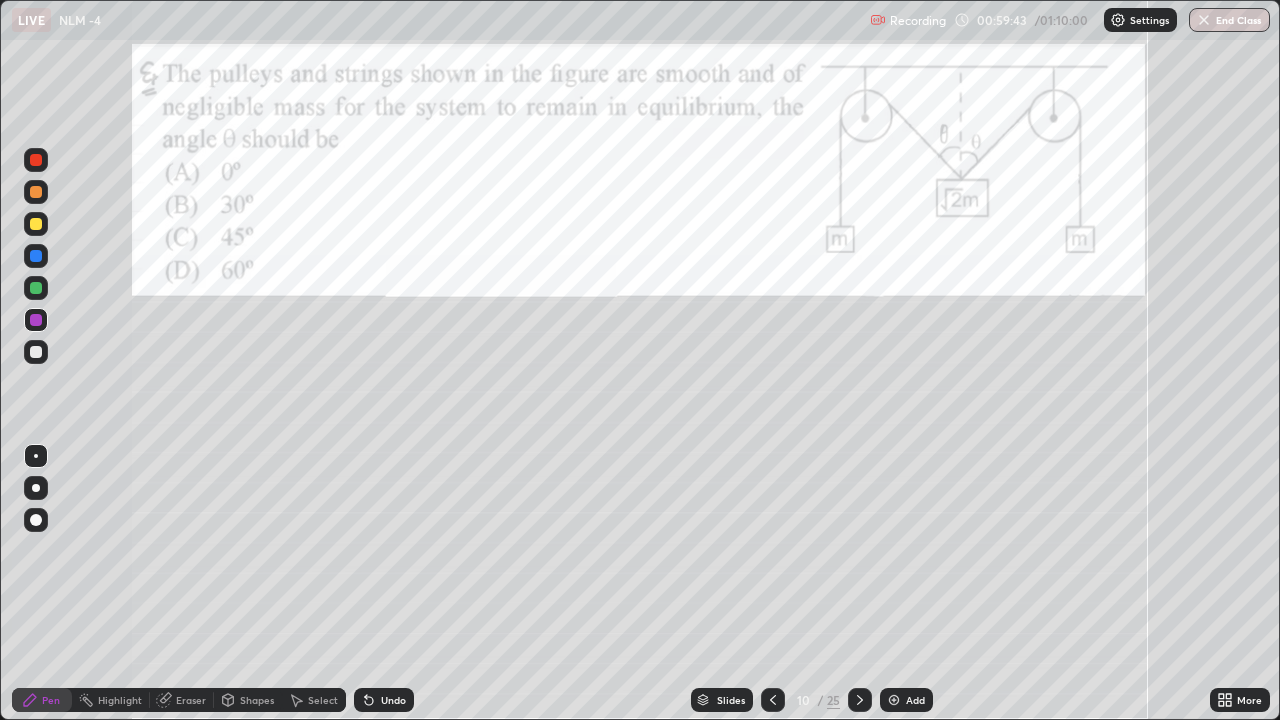 click at bounding box center [36, 488] 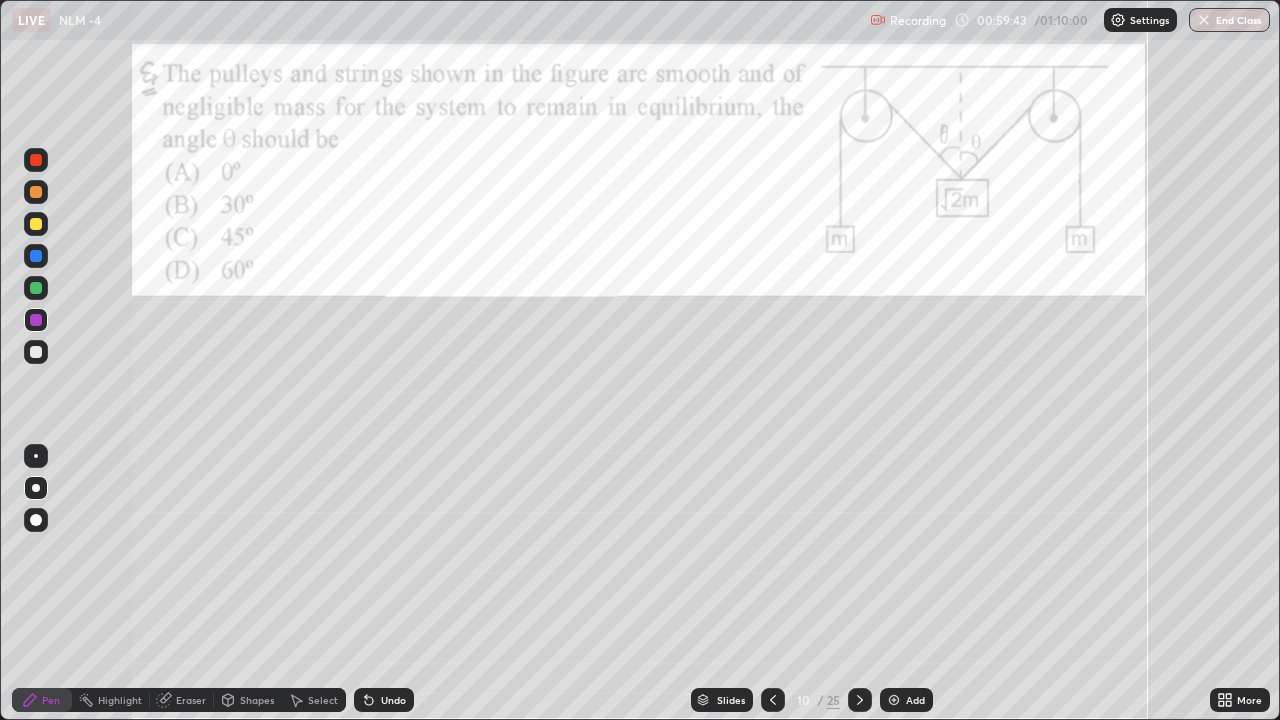 click at bounding box center (36, 456) 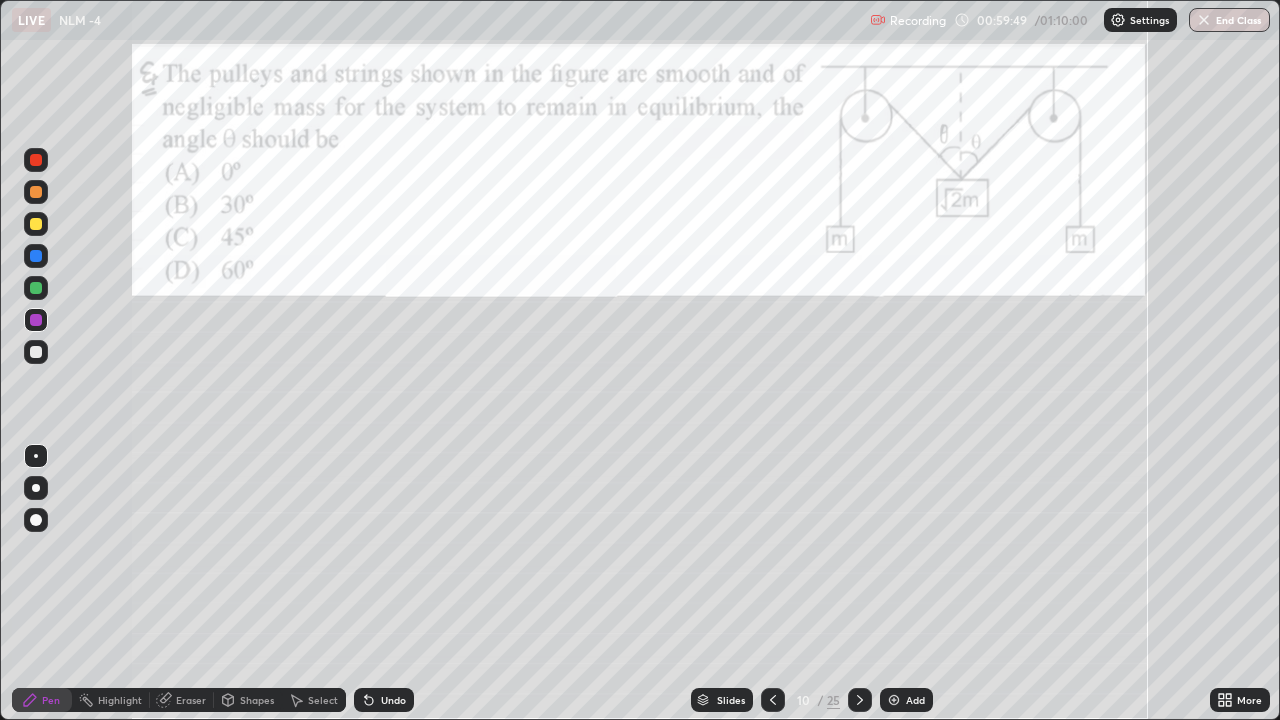 click on "Undo" at bounding box center (384, 700) 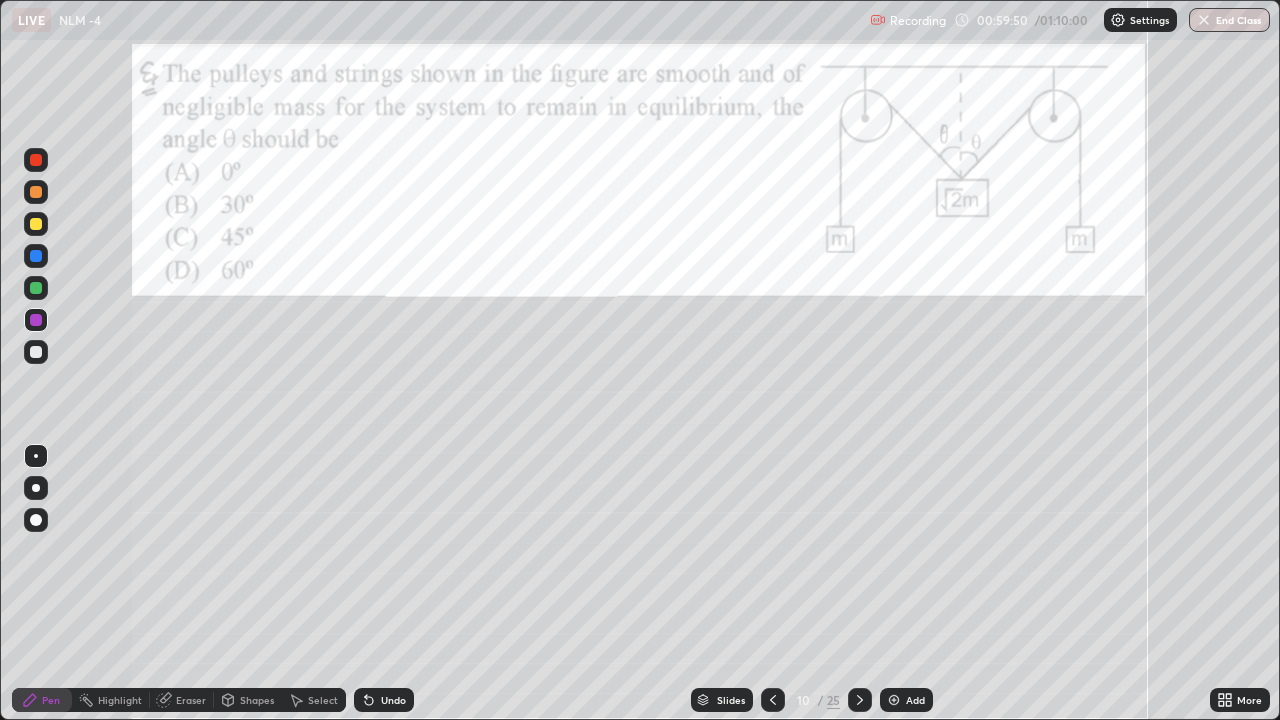 click at bounding box center (36, 352) 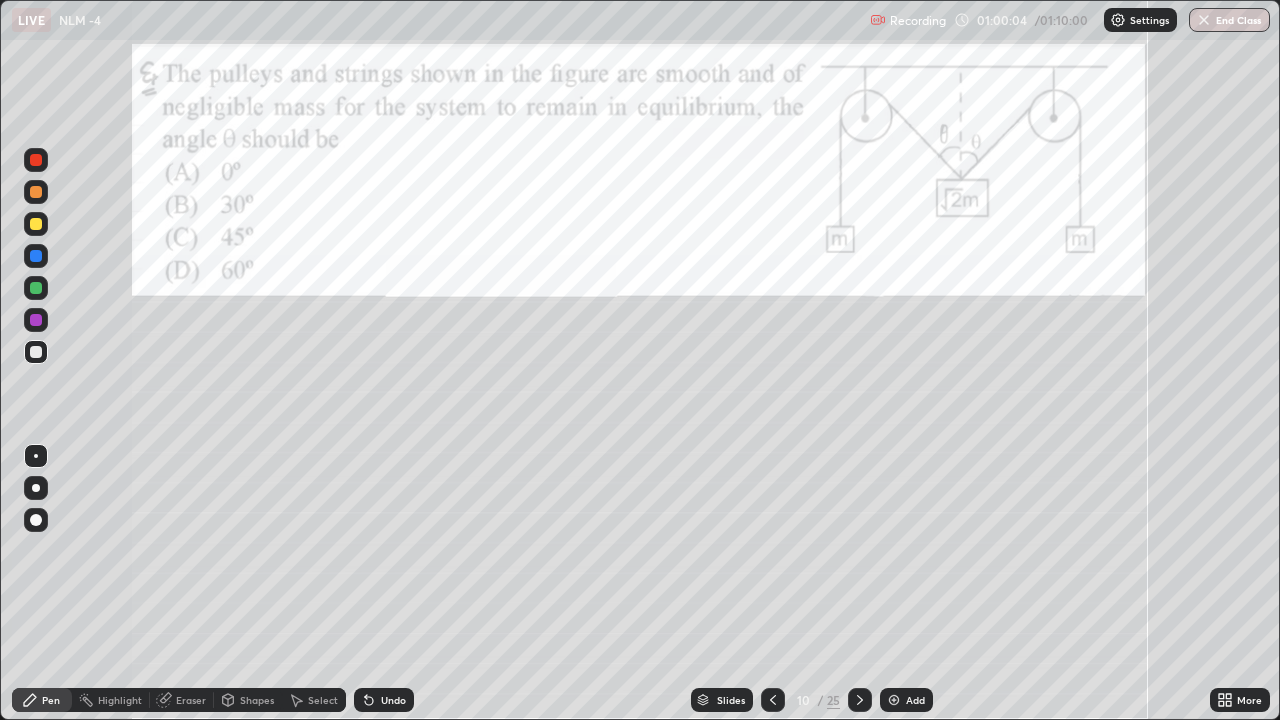 click on "Undo" at bounding box center [393, 700] 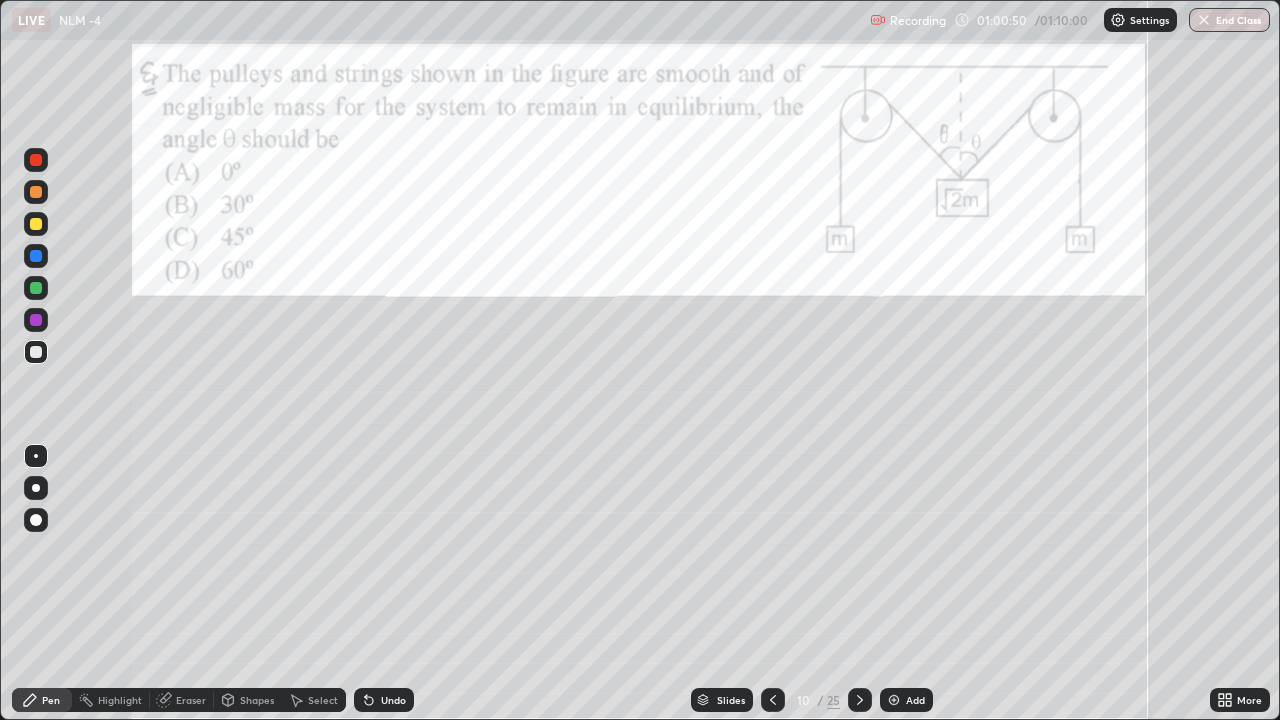 click on "Undo" at bounding box center [393, 700] 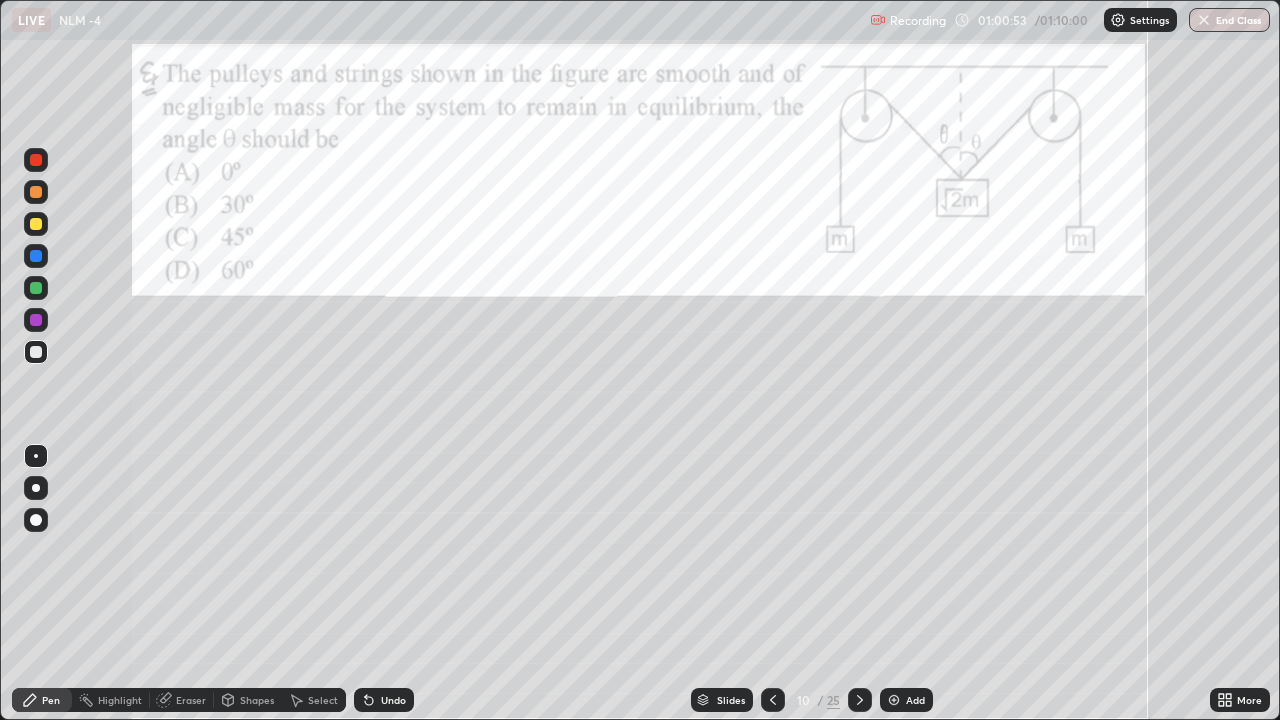 click at bounding box center (36, 256) 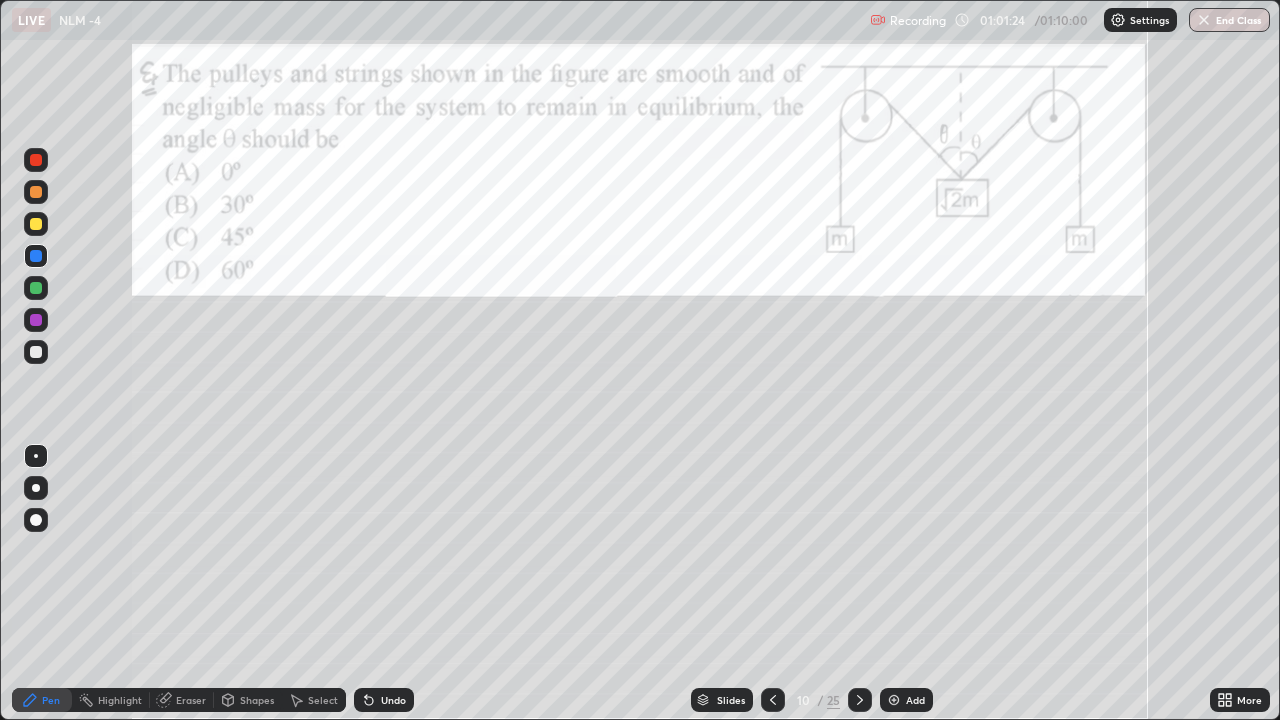 click at bounding box center [36, 352] 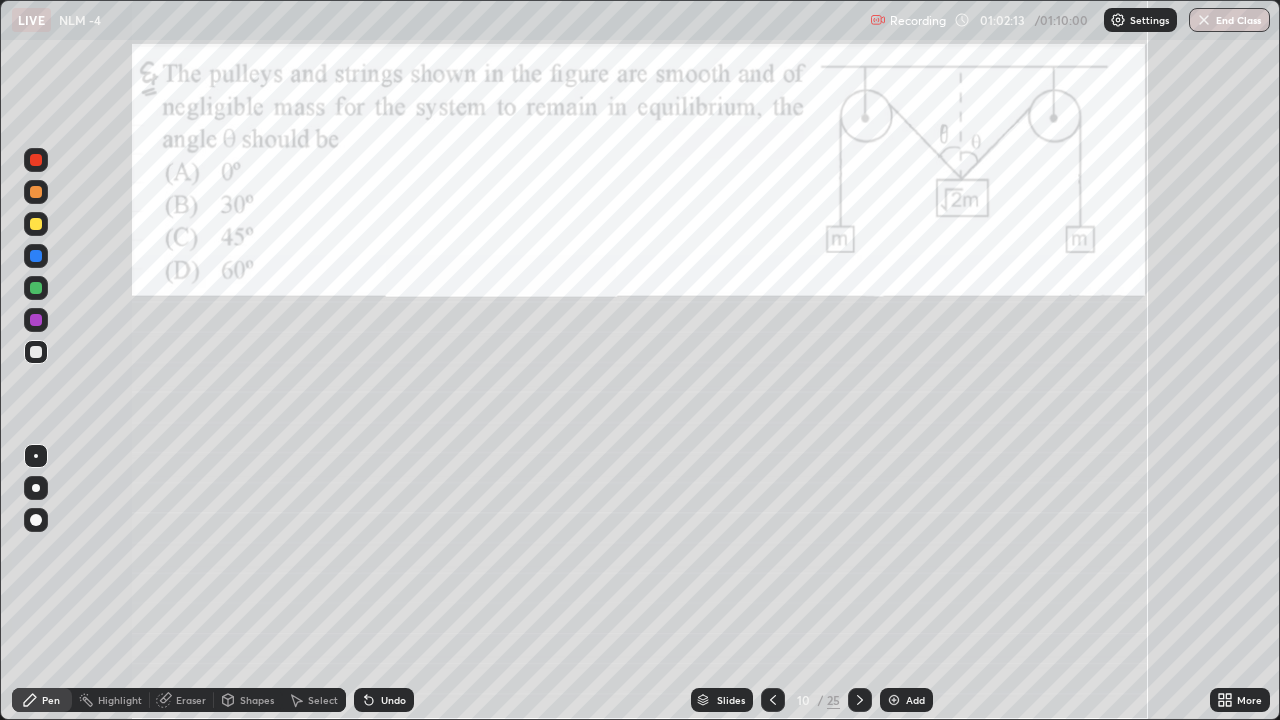 click at bounding box center (36, 224) 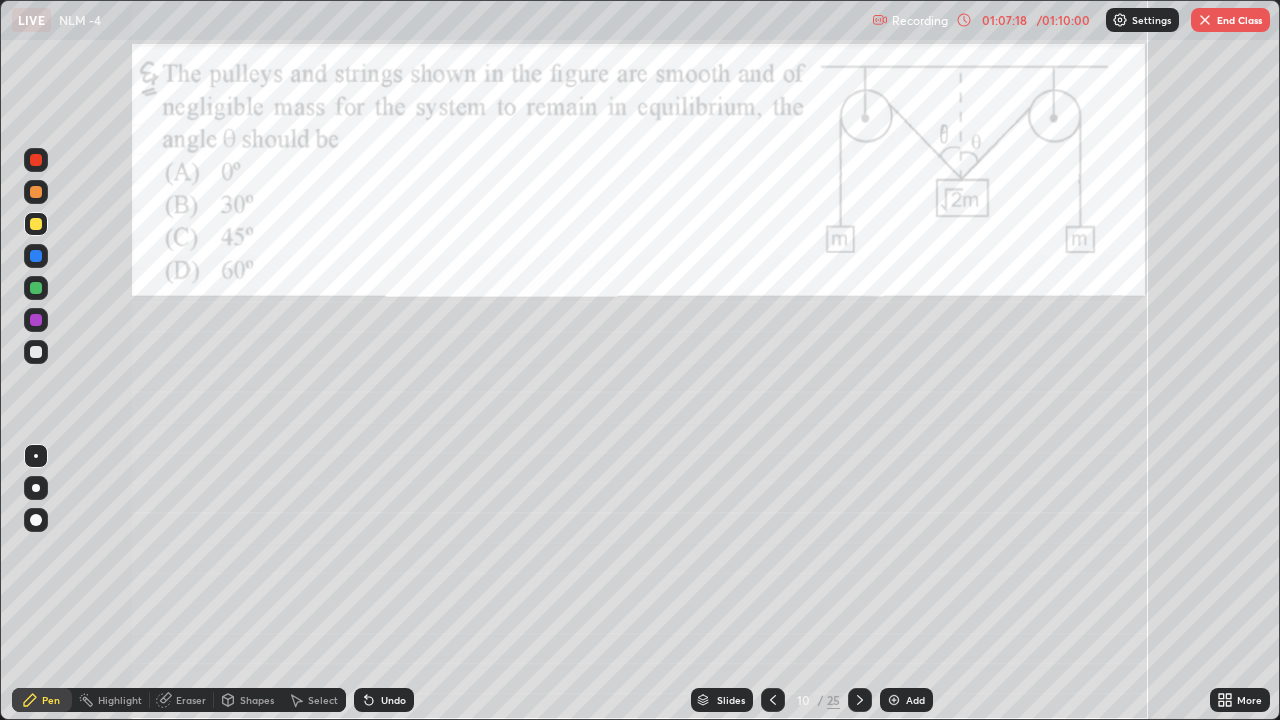 click at bounding box center (36, 256) 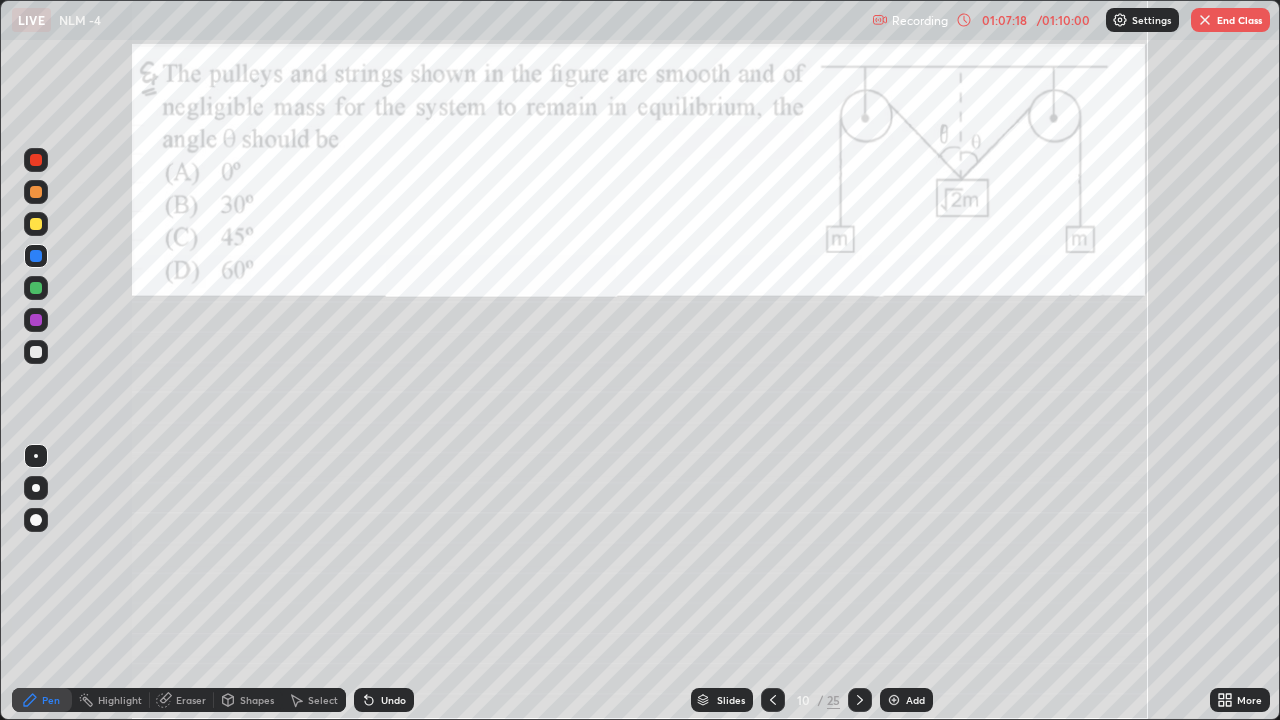 click at bounding box center (36, 320) 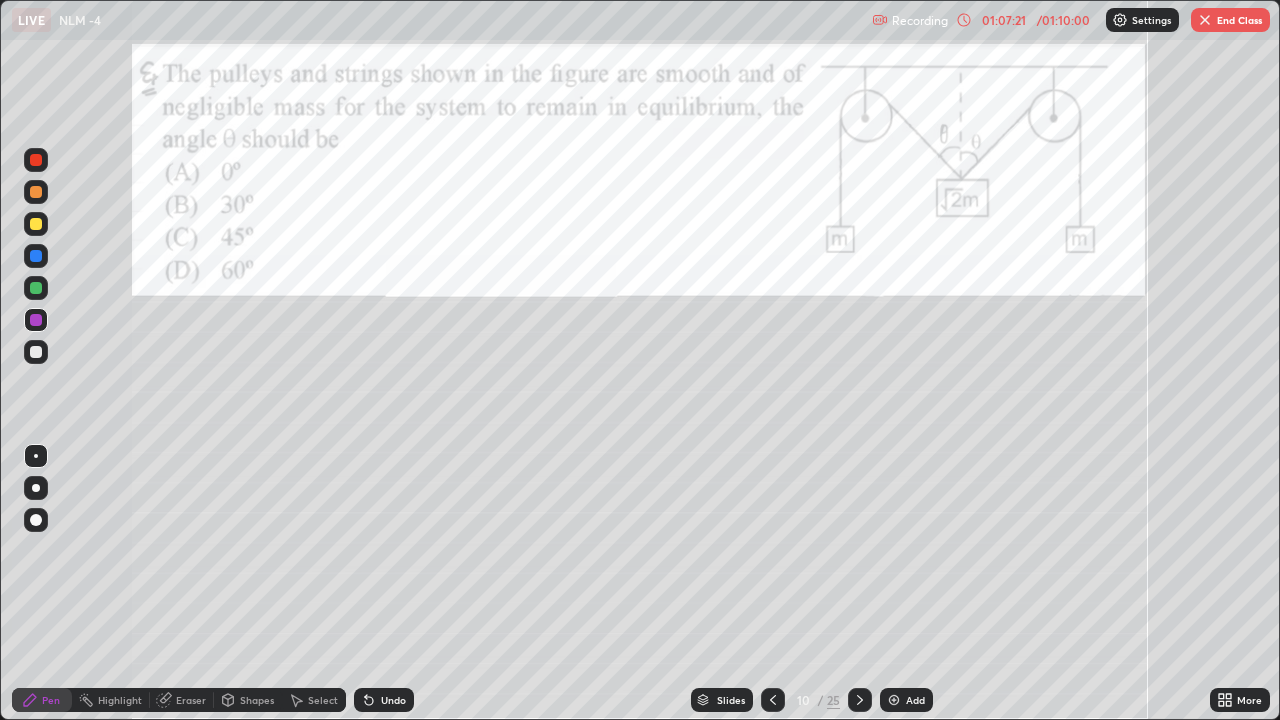 click at bounding box center [894, 700] 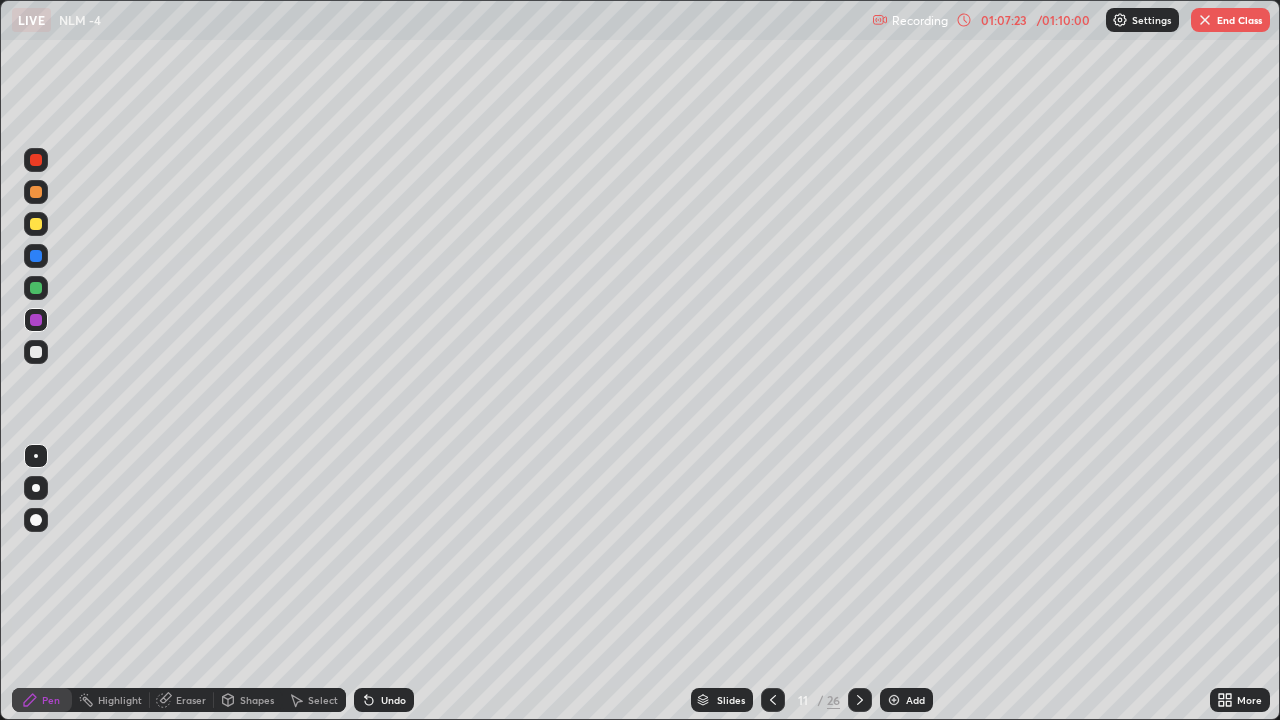 click at bounding box center (36, 224) 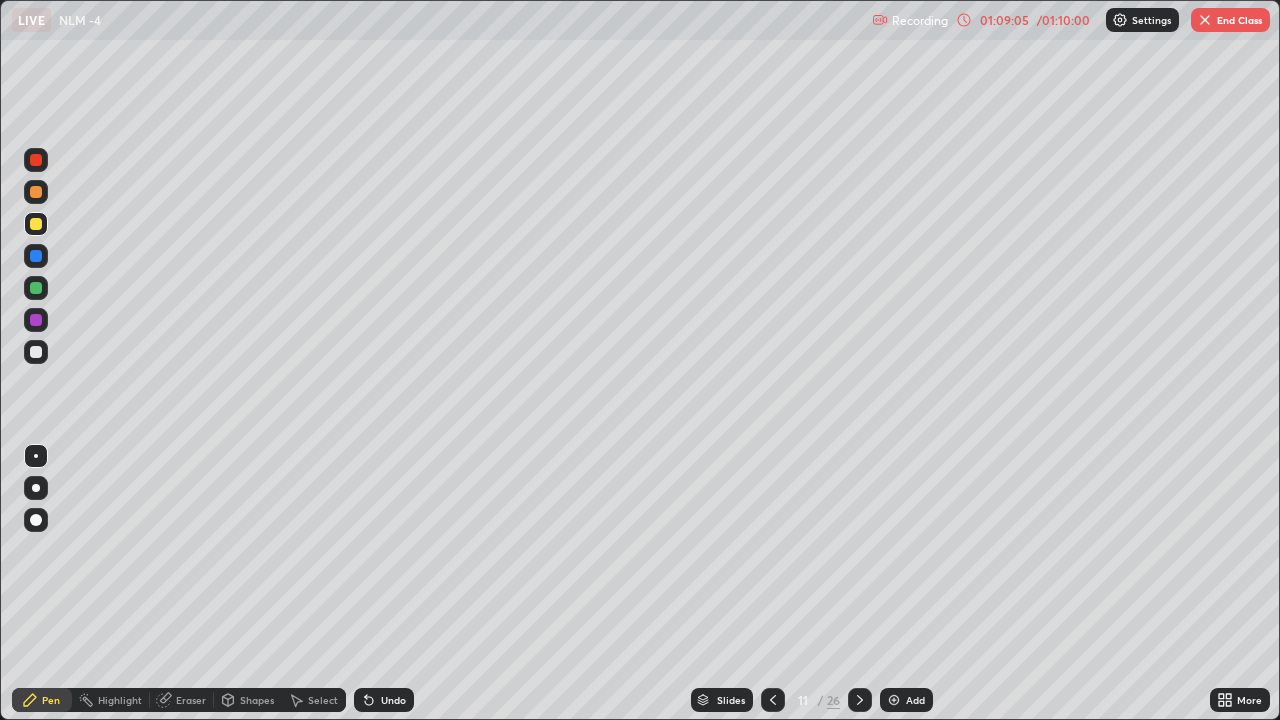 click on "End Class" at bounding box center (1230, 20) 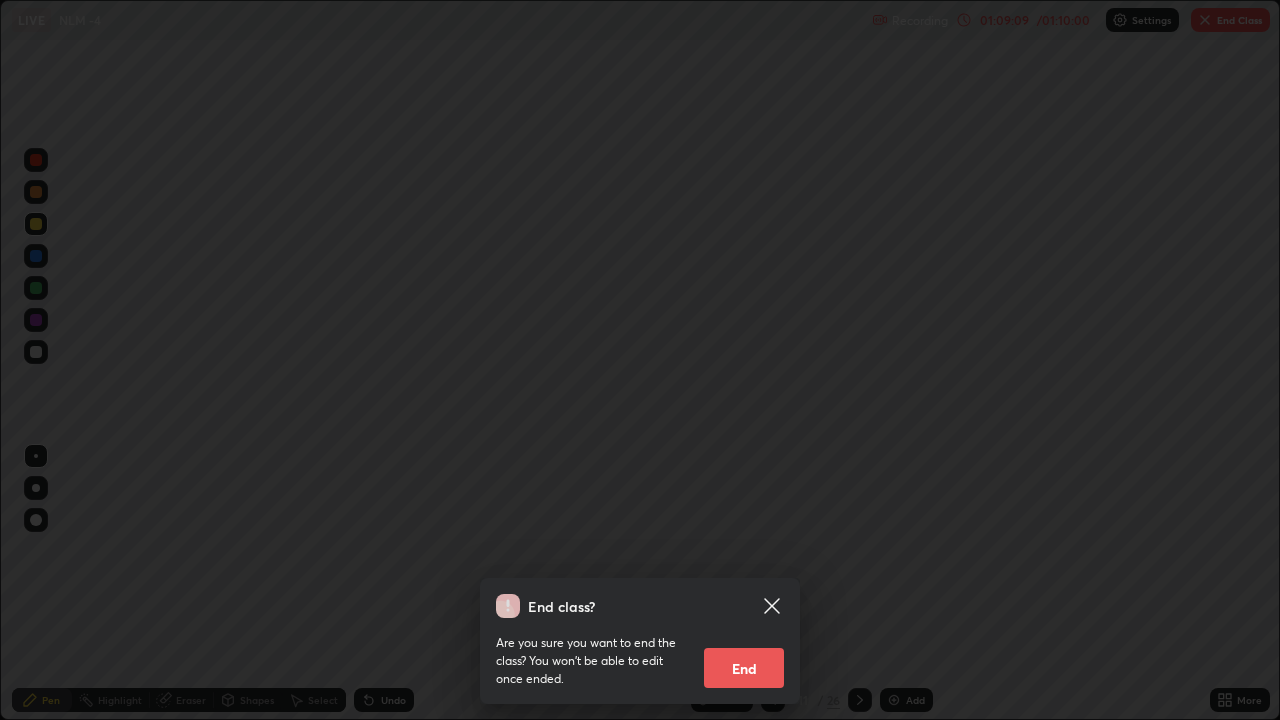 click on "End" at bounding box center [744, 668] 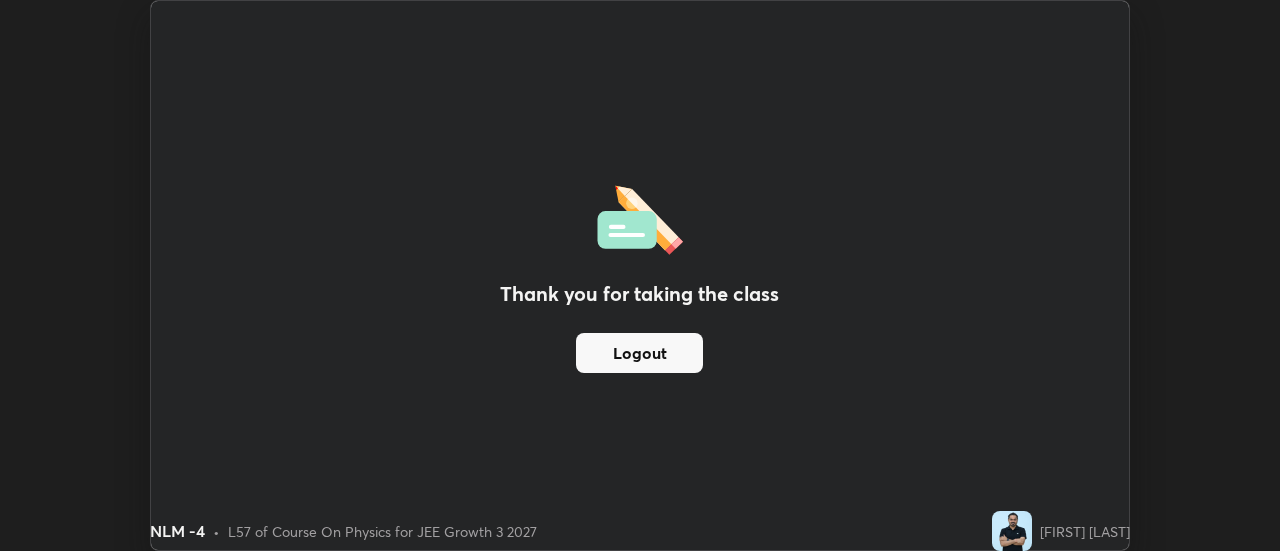 scroll, scrollTop: 551, scrollLeft: 1280, axis: both 